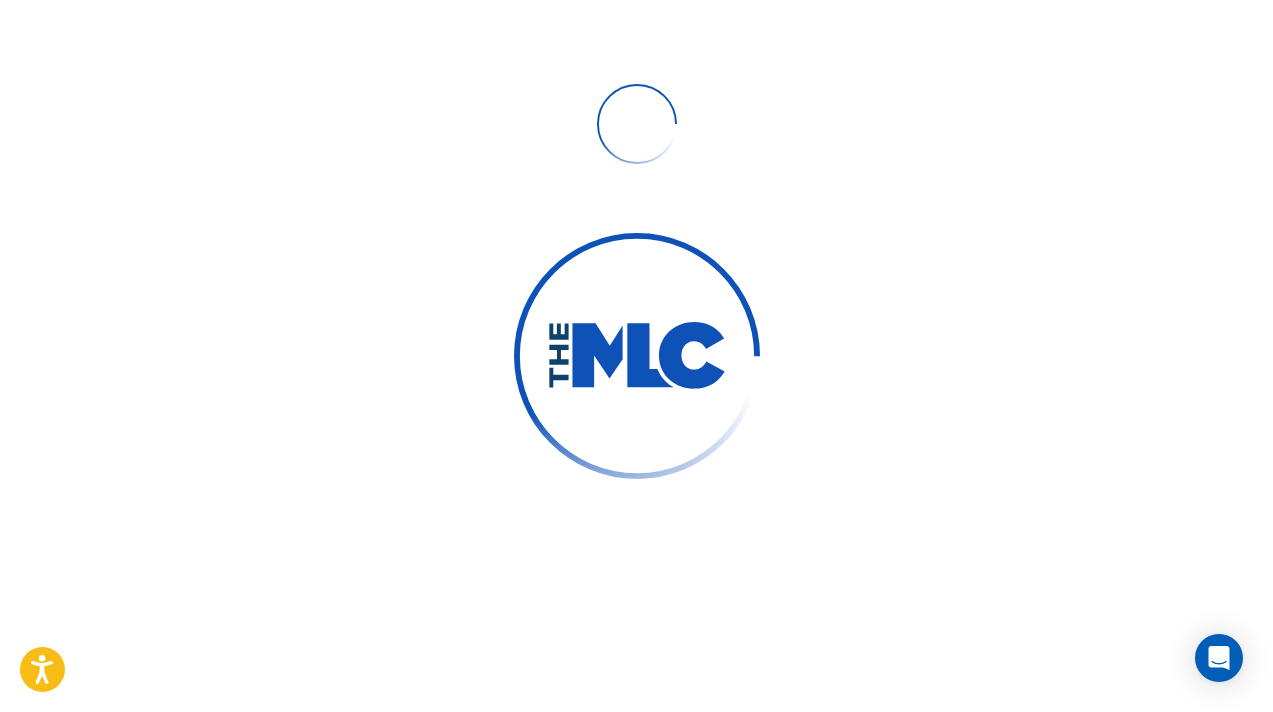 scroll, scrollTop: 0, scrollLeft: 0, axis: both 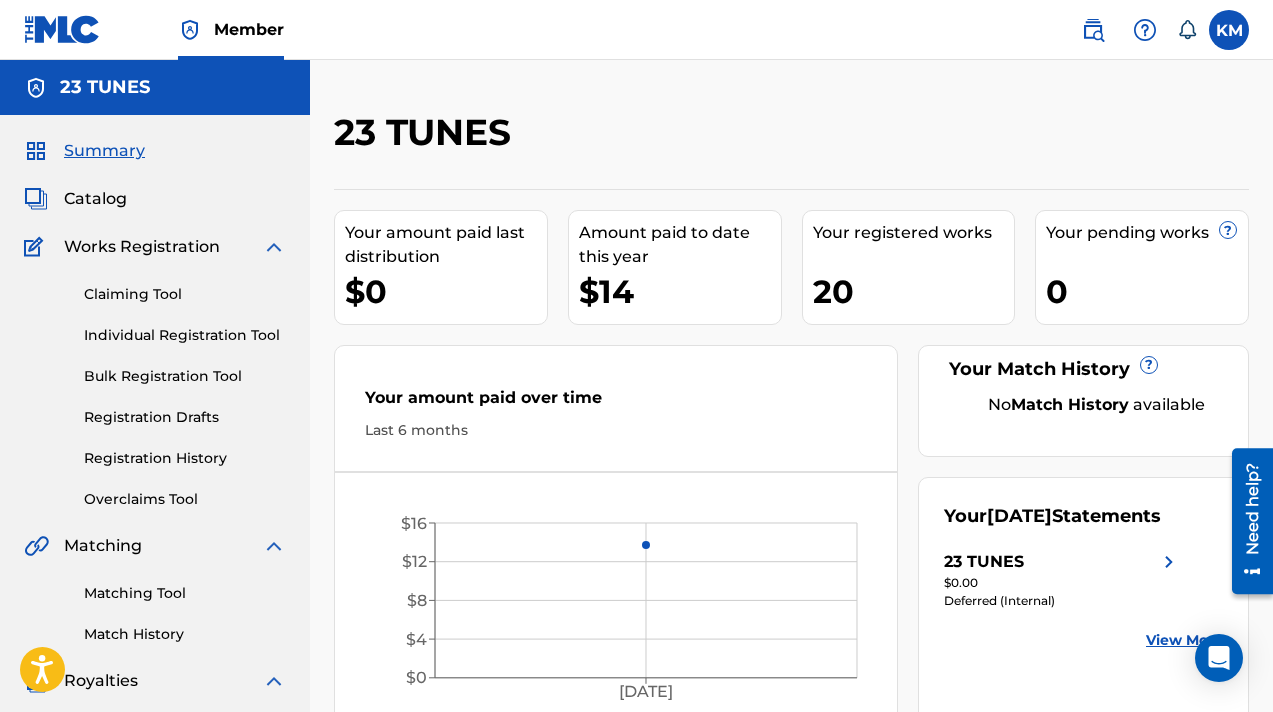 click on "Claiming Tool" at bounding box center (185, 294) 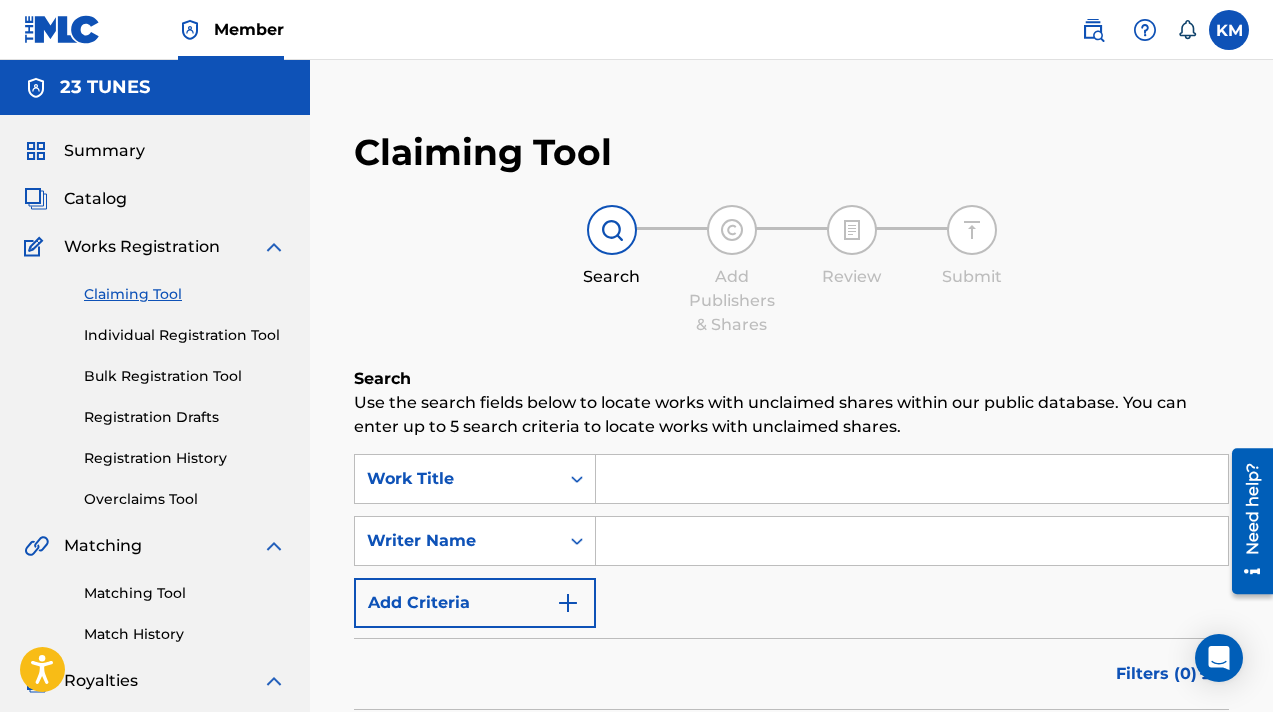 click at bounding box center [912, 479] 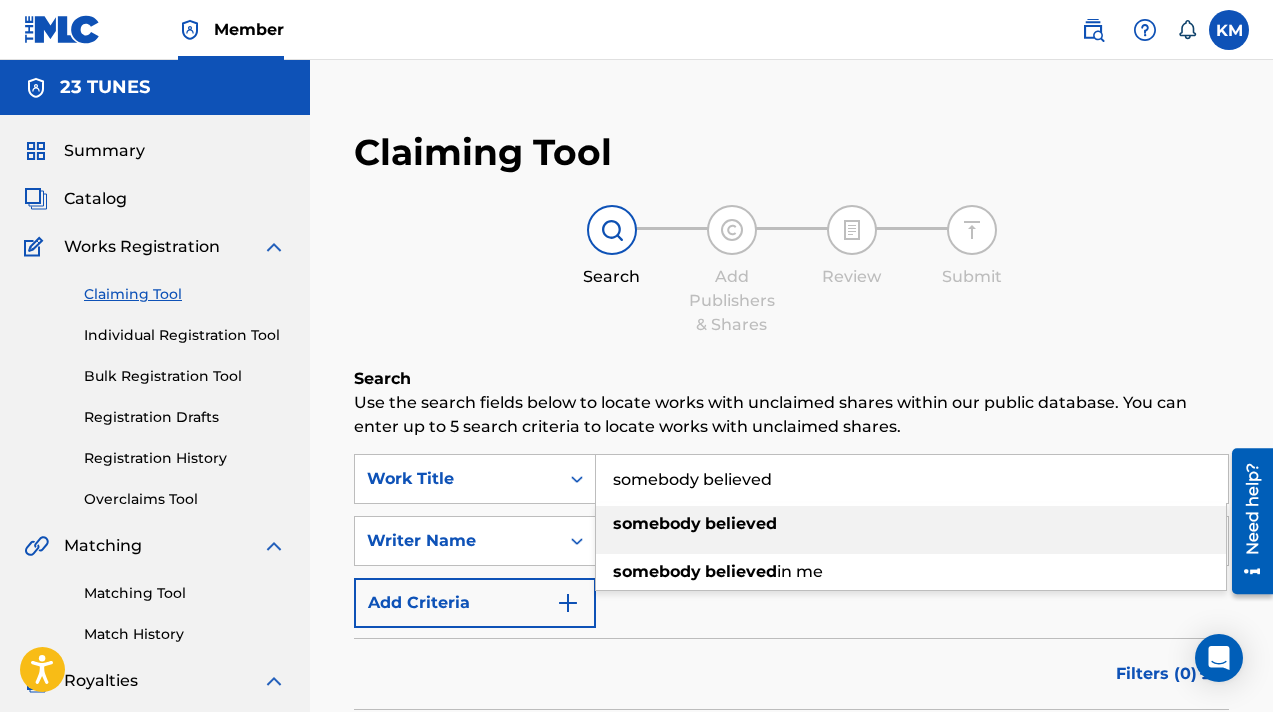 type on "somebody believed" 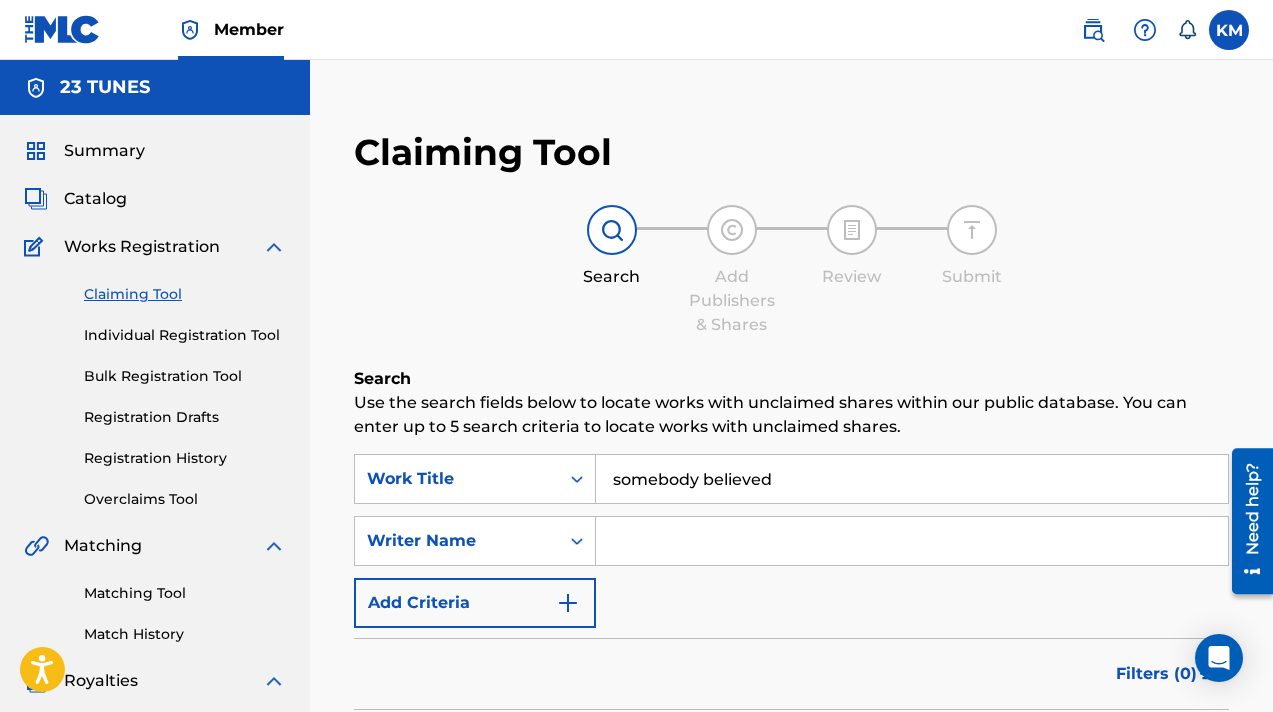 click at bounding box center (912, 541) 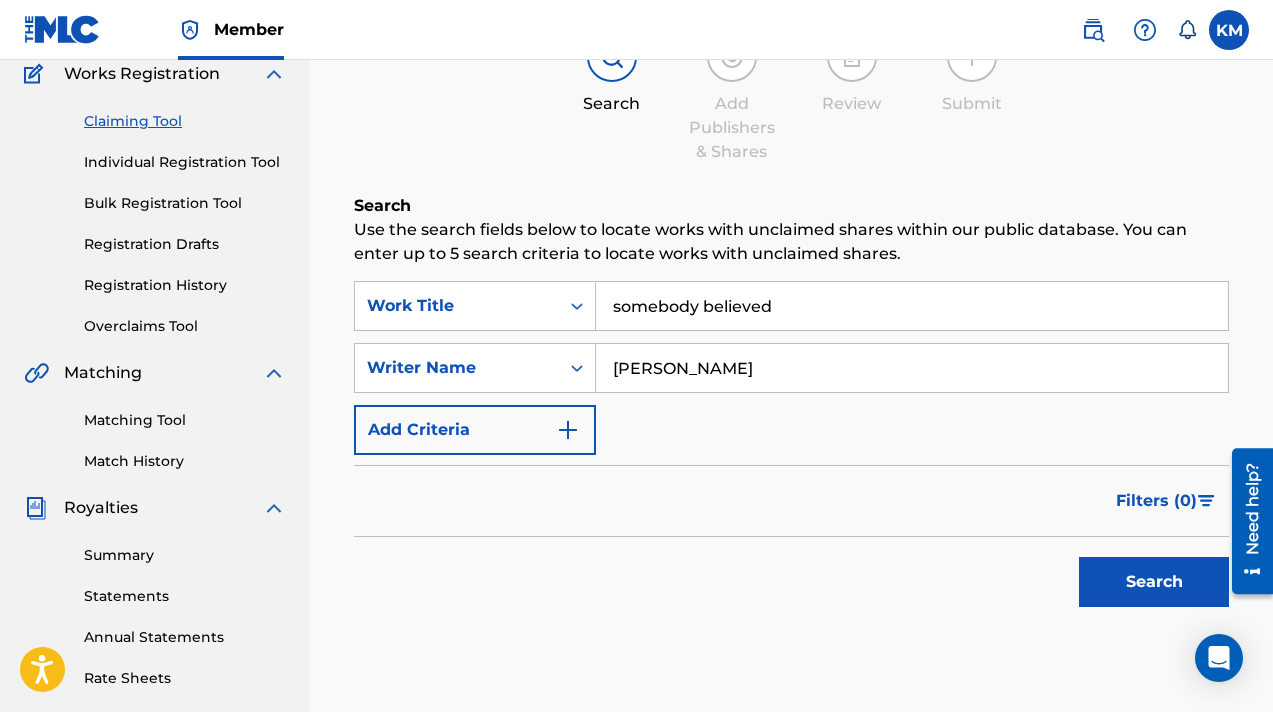 scroll, scrollTop: 175, scrollLeft: 0, axis: vertical 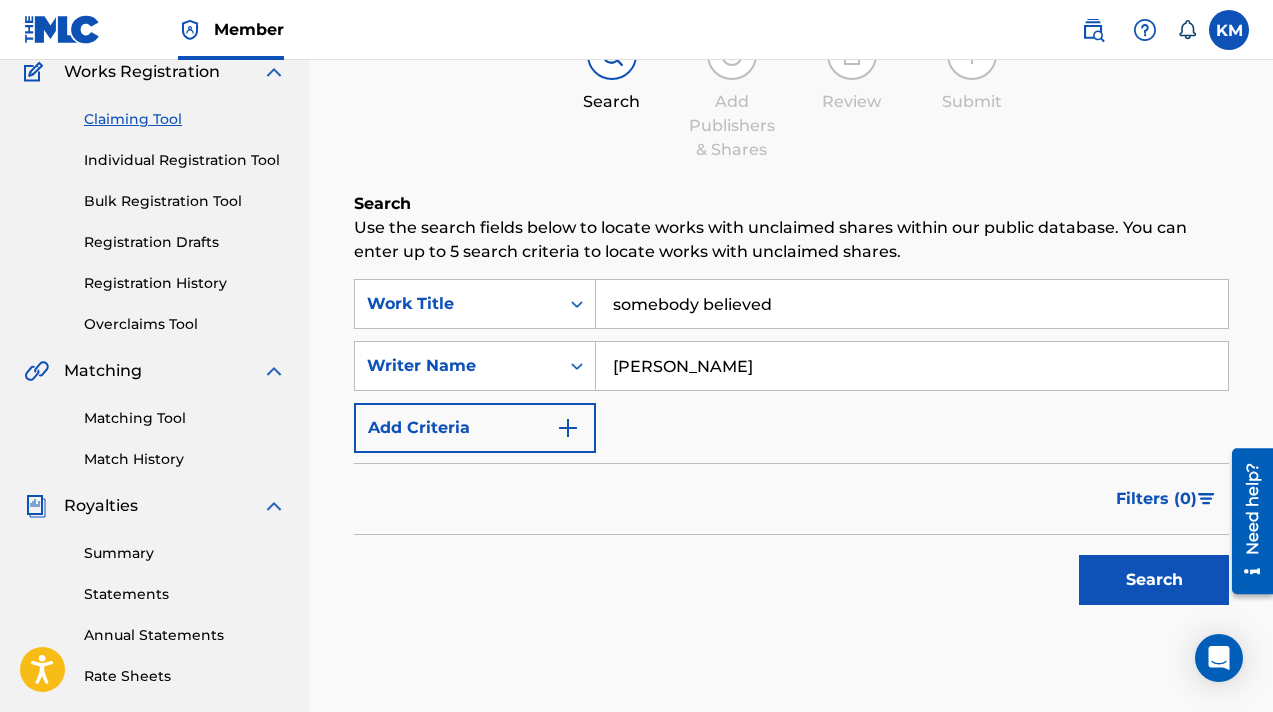 click on "Search" at bounding box center (1154, 580) 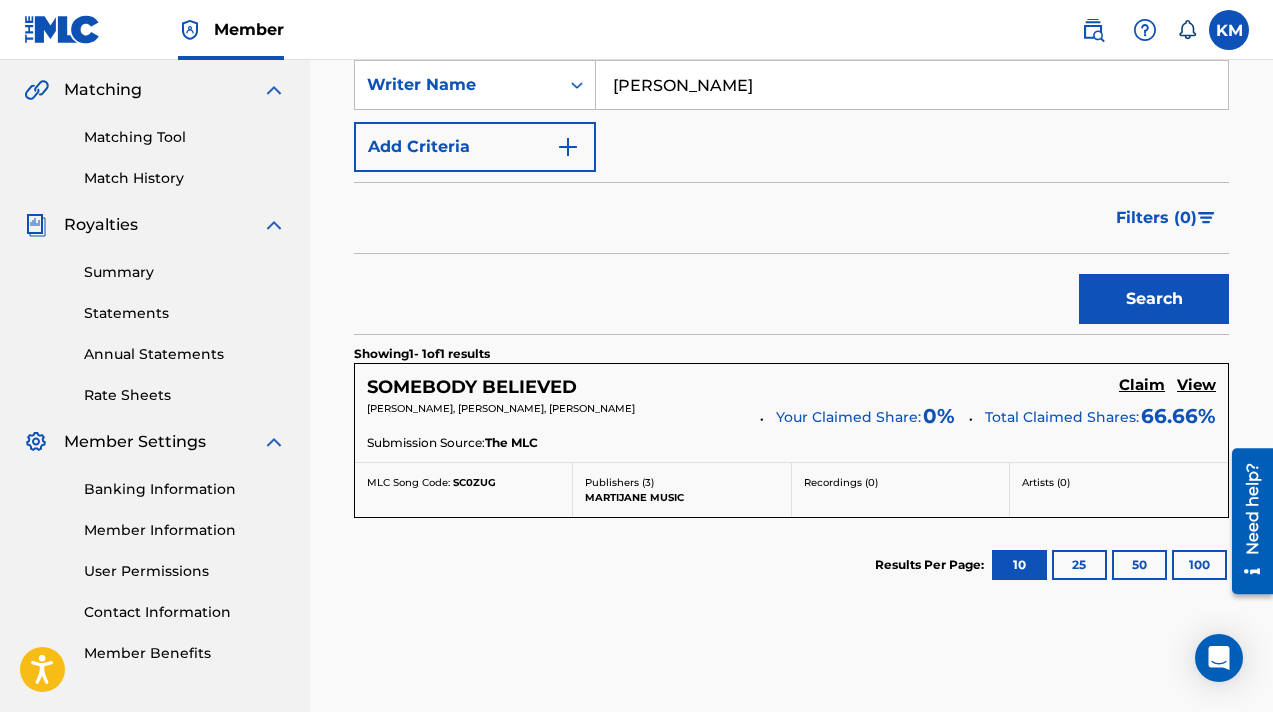 scroll, scrollTop: 459, scrollLeft: 0, axis: vertical 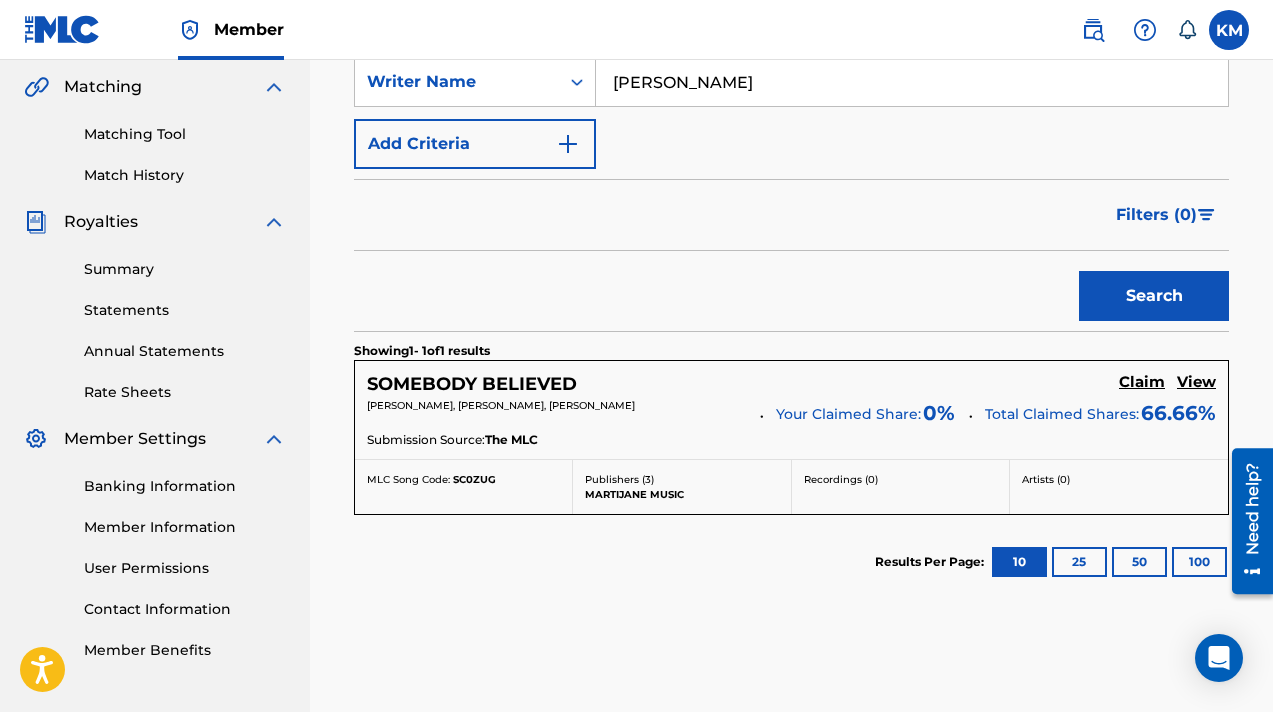 click on "Claim" at bounding box center [1142, 382] 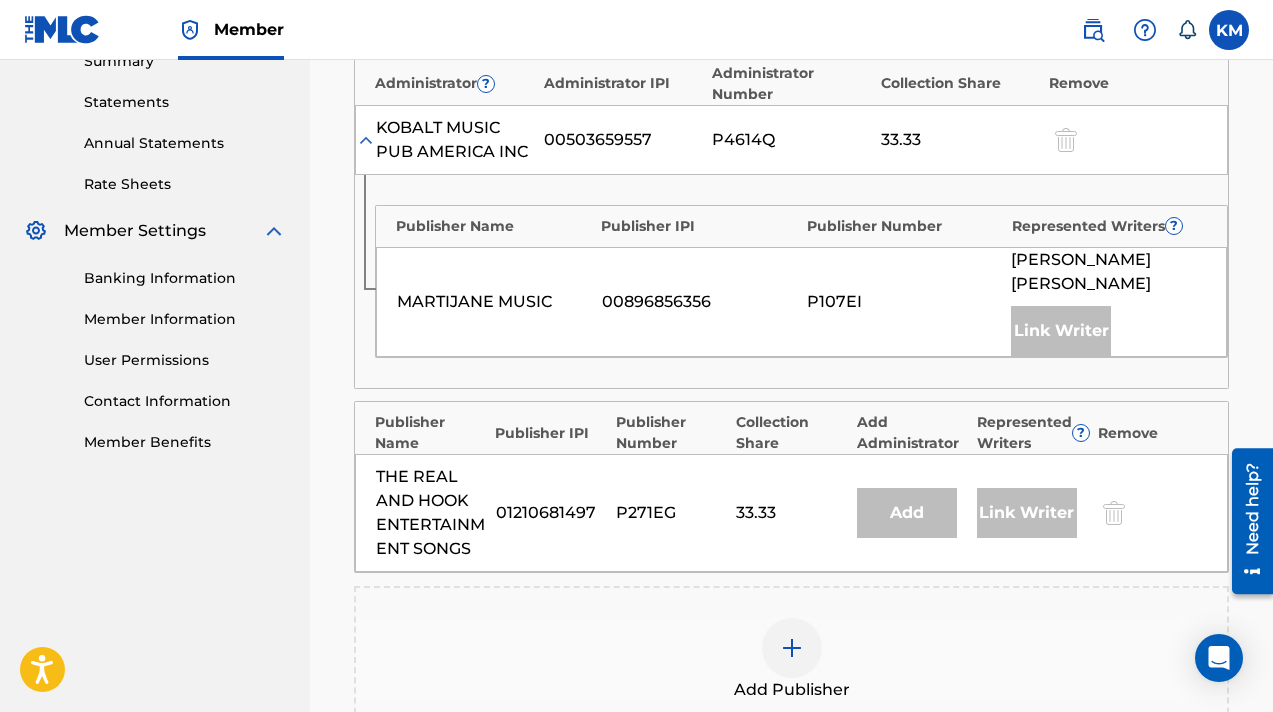 scroll, scrollTop: 704, scrollLeft: 0, axis: vertical 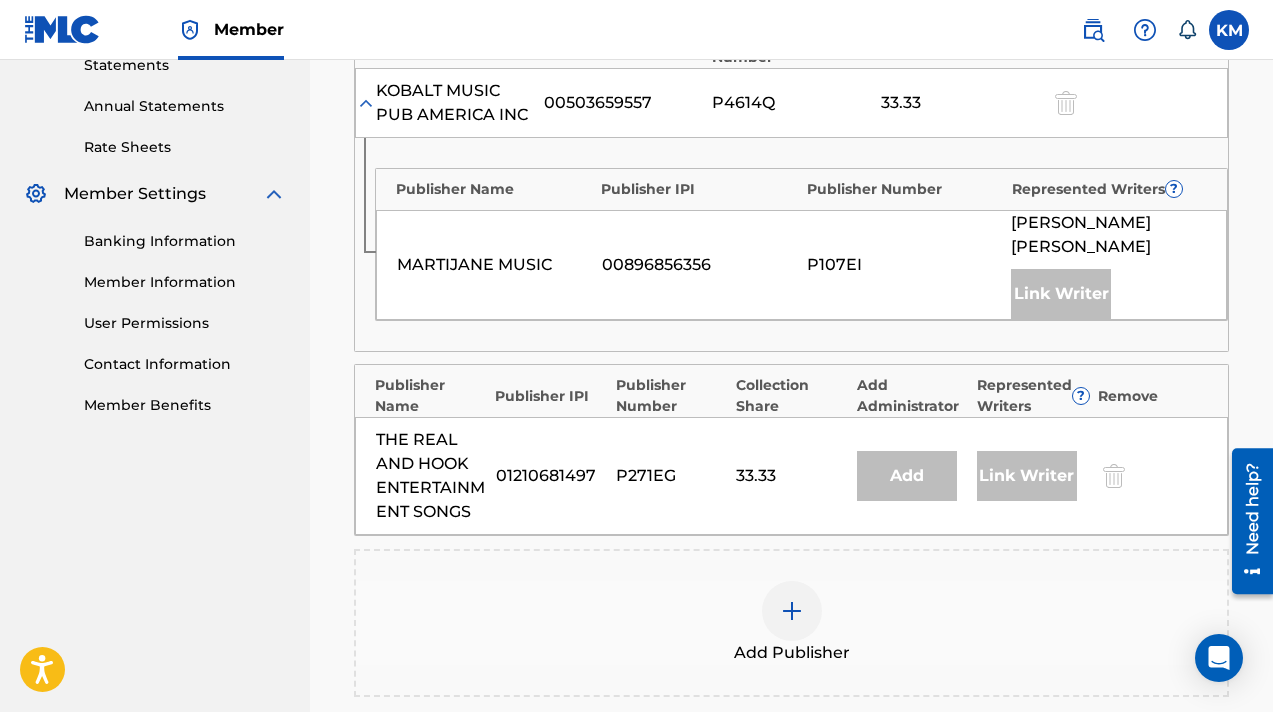 click at bounding box center (792, 611) 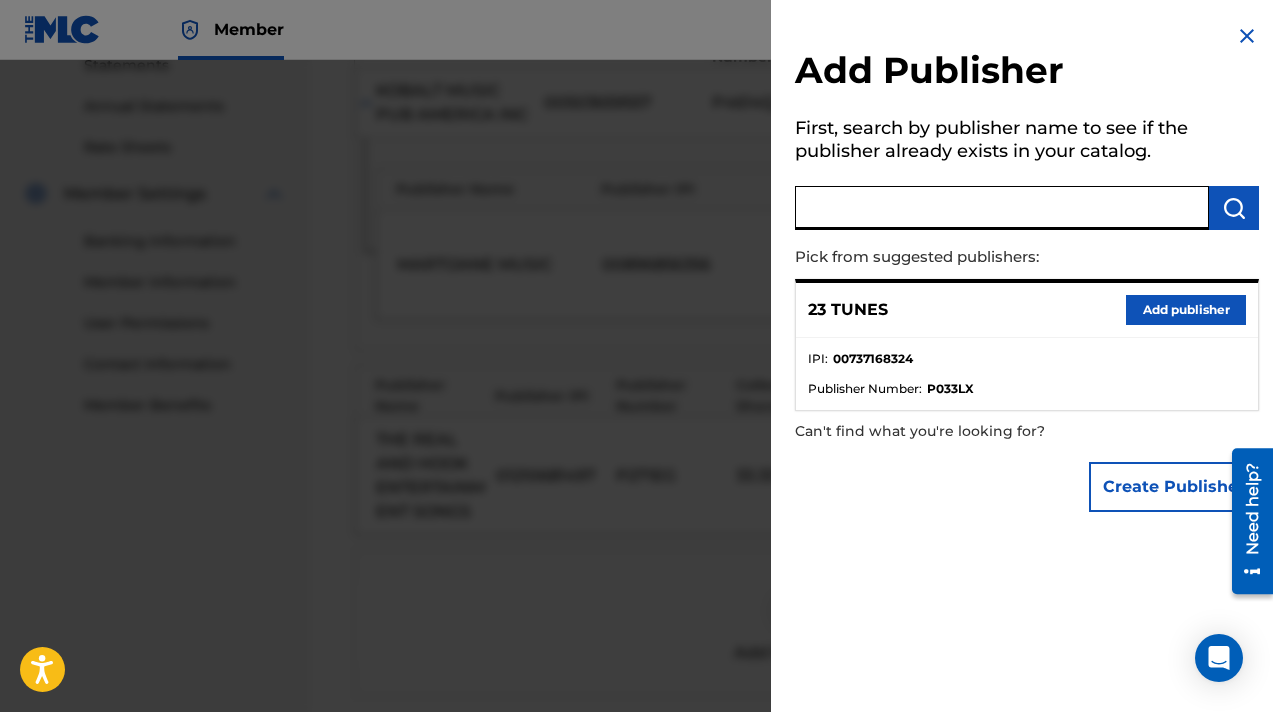 click at bounding box center [1002, 208] 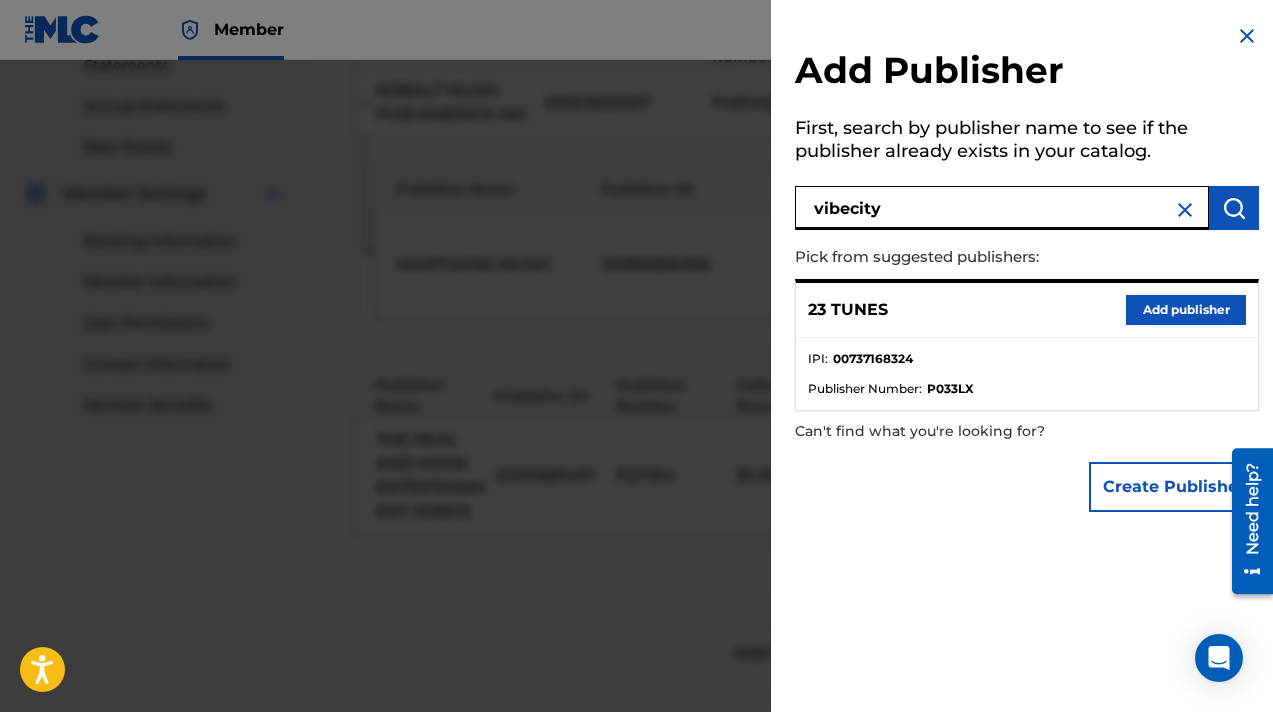 type on "vibecity" 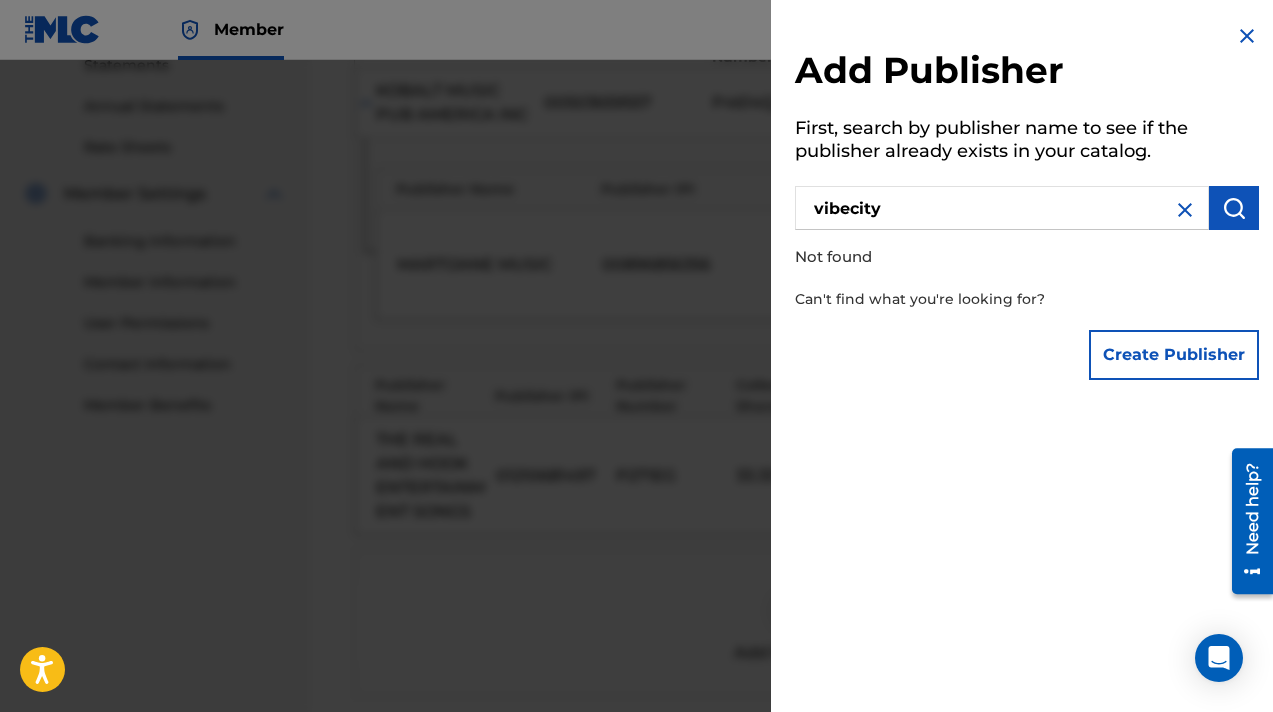 click at bounding box center [1185, 210] 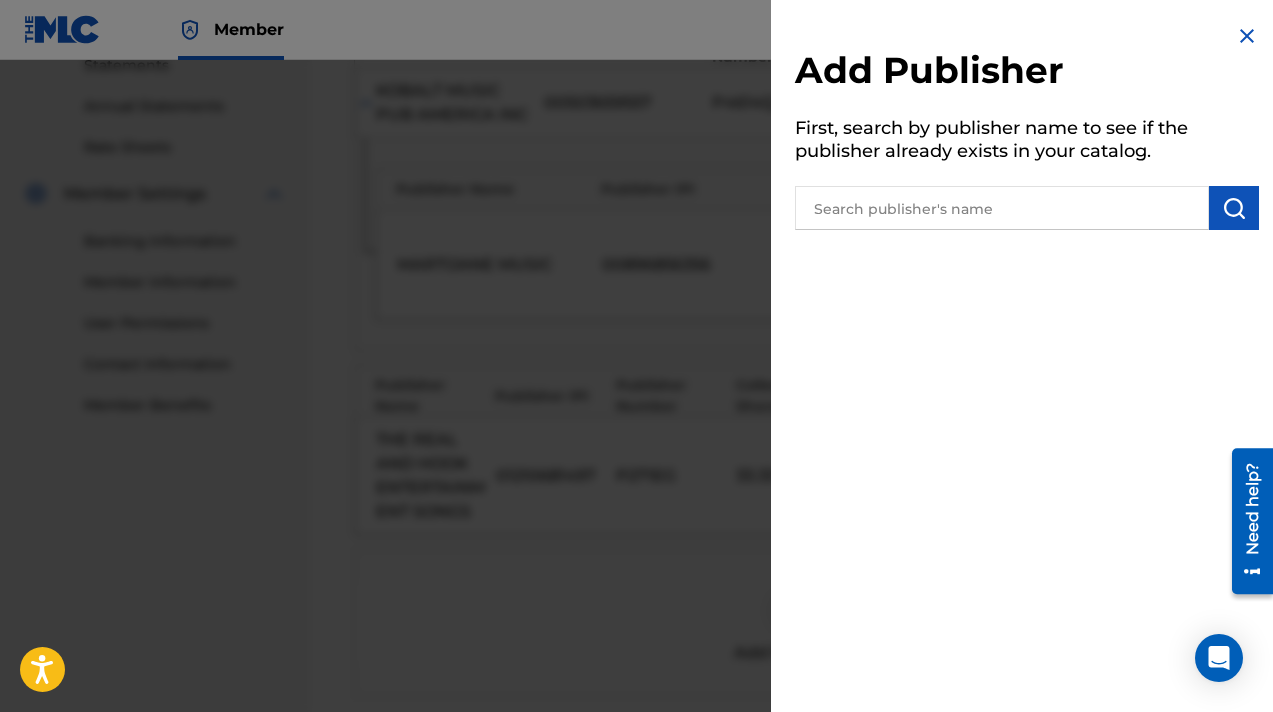 click at bounding box center [1247, 36] 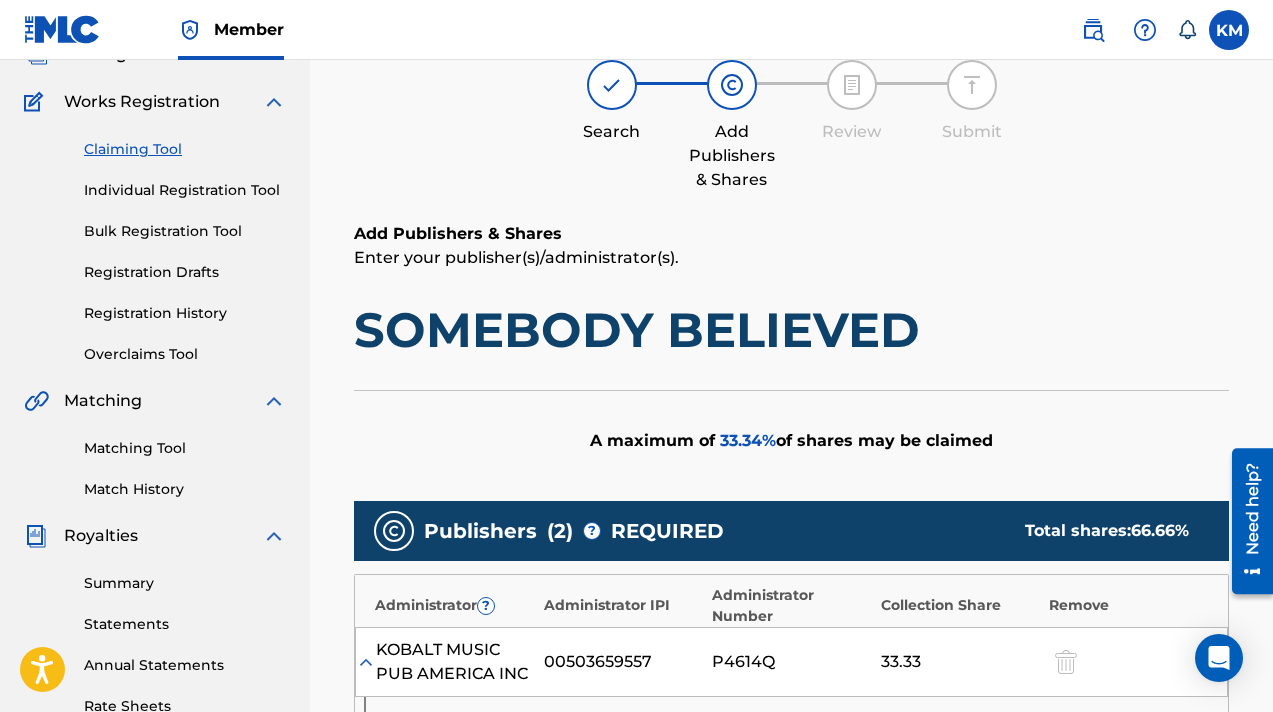 scroll, scrollTop: 134, scrollLeft: 0, axis: vertical 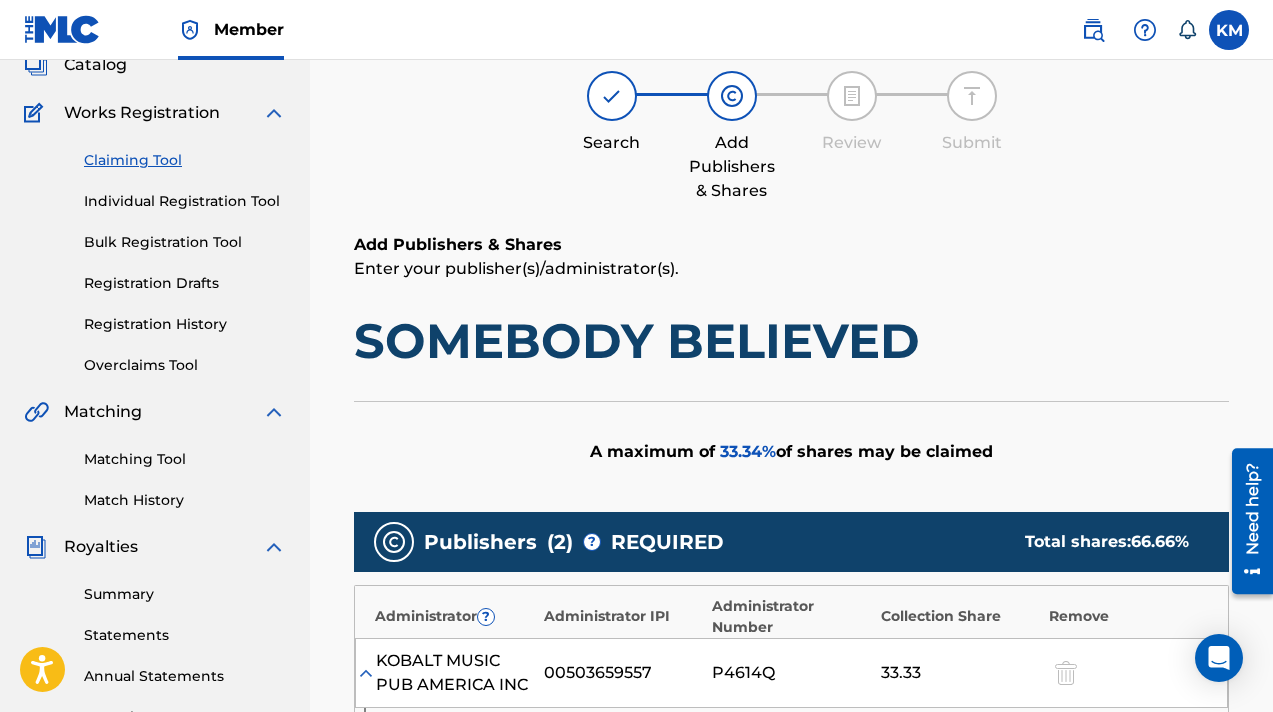 click on "Claiming Tool" at bounding box center [185, 160] 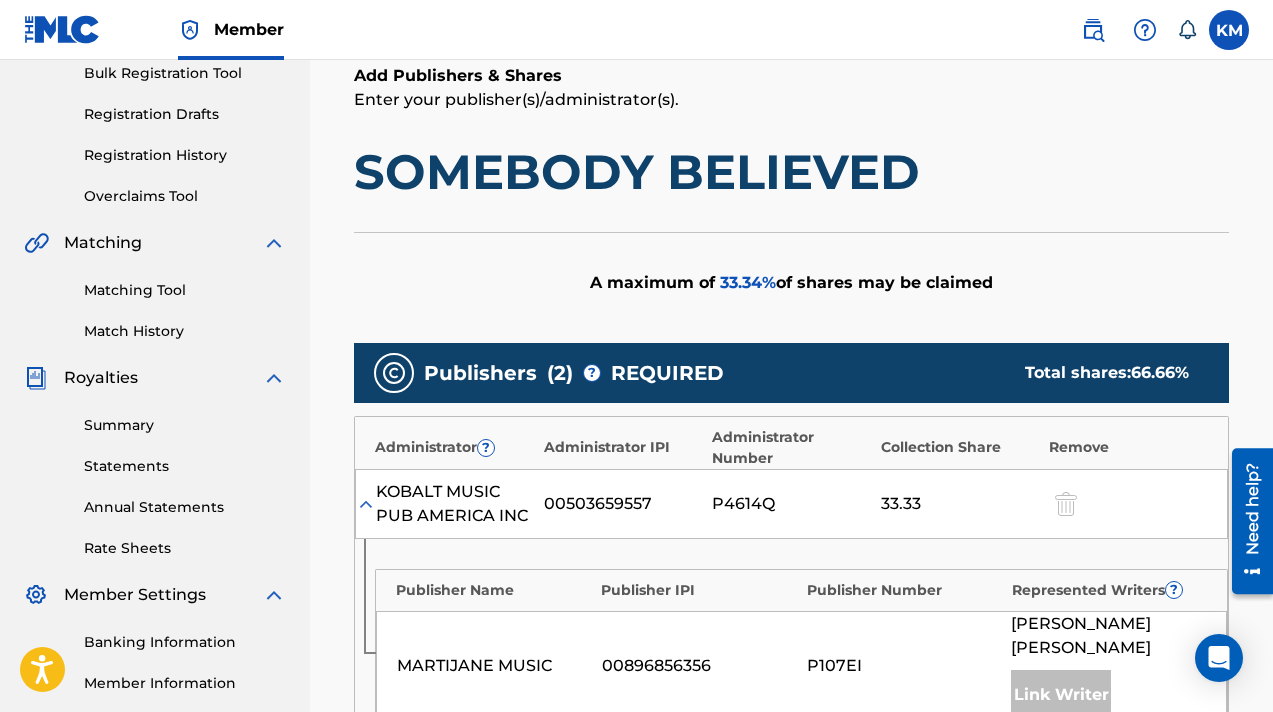 scroll, scrollTop: 1007, scrollLeft: 0, axis: vertical 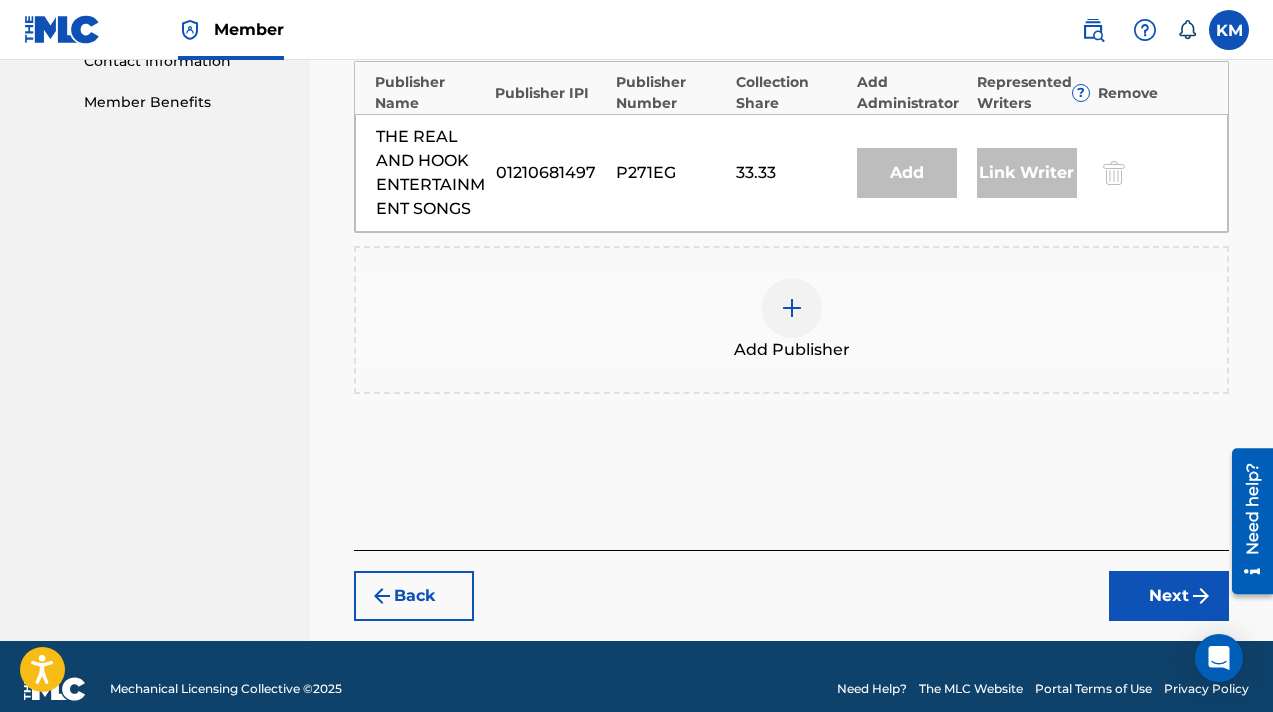 click at bounding box center (382, 596) 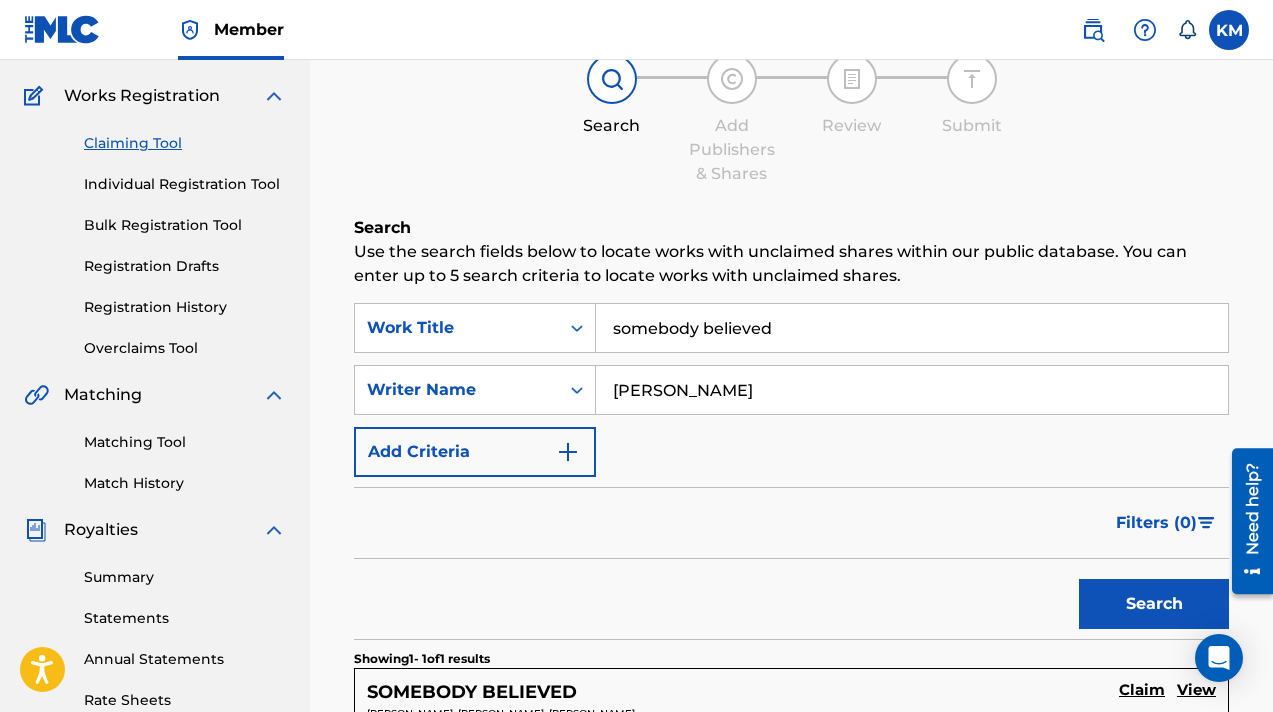 scroll, scrollTop: 0, scrollLeft: 0, axis: both 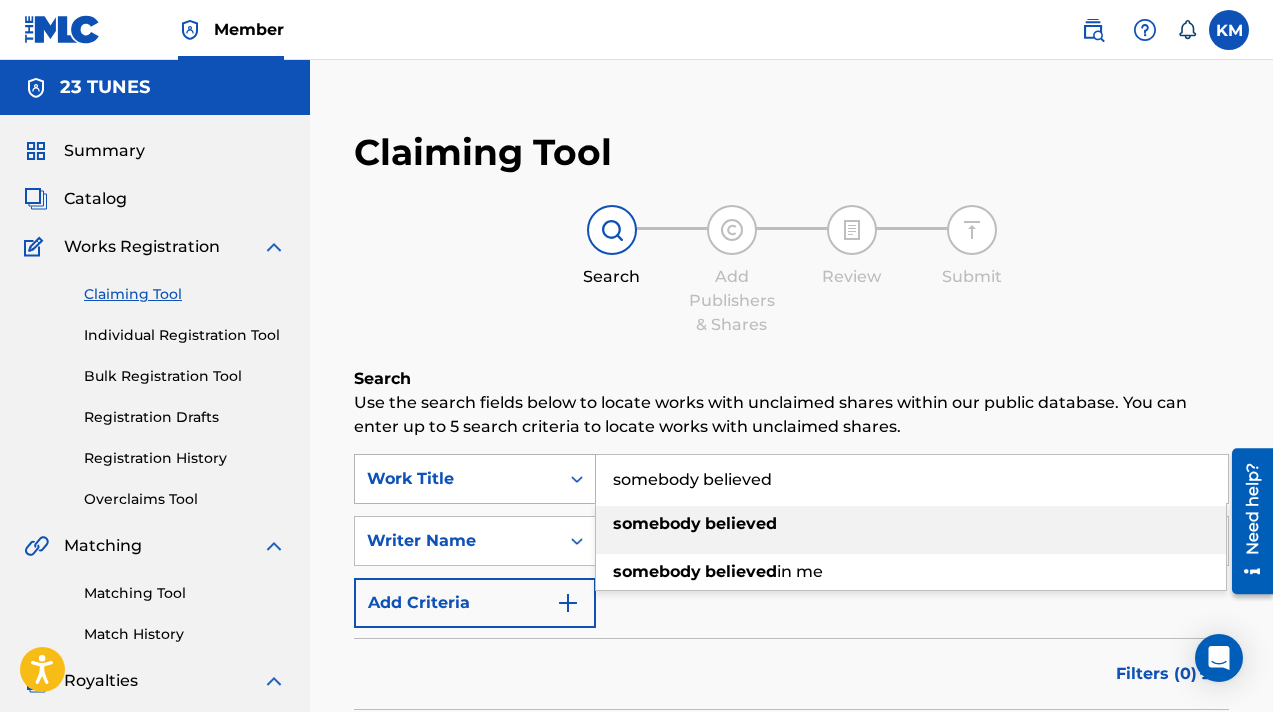 drag, startPoint x: 783, startPoint y: 480, endPoint x: 579, endPoint y: 483, distance: 204.02206 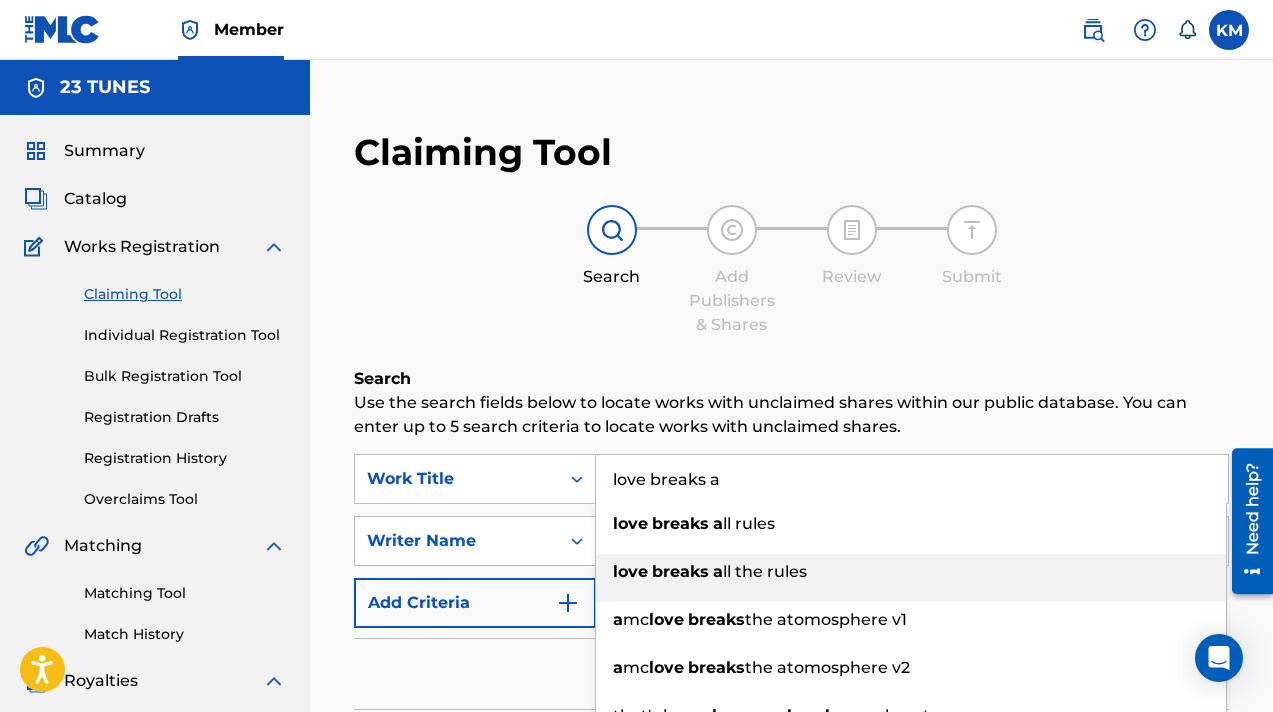 click on "love   breaks   a ll the rules" at bounding box center [911, 572] 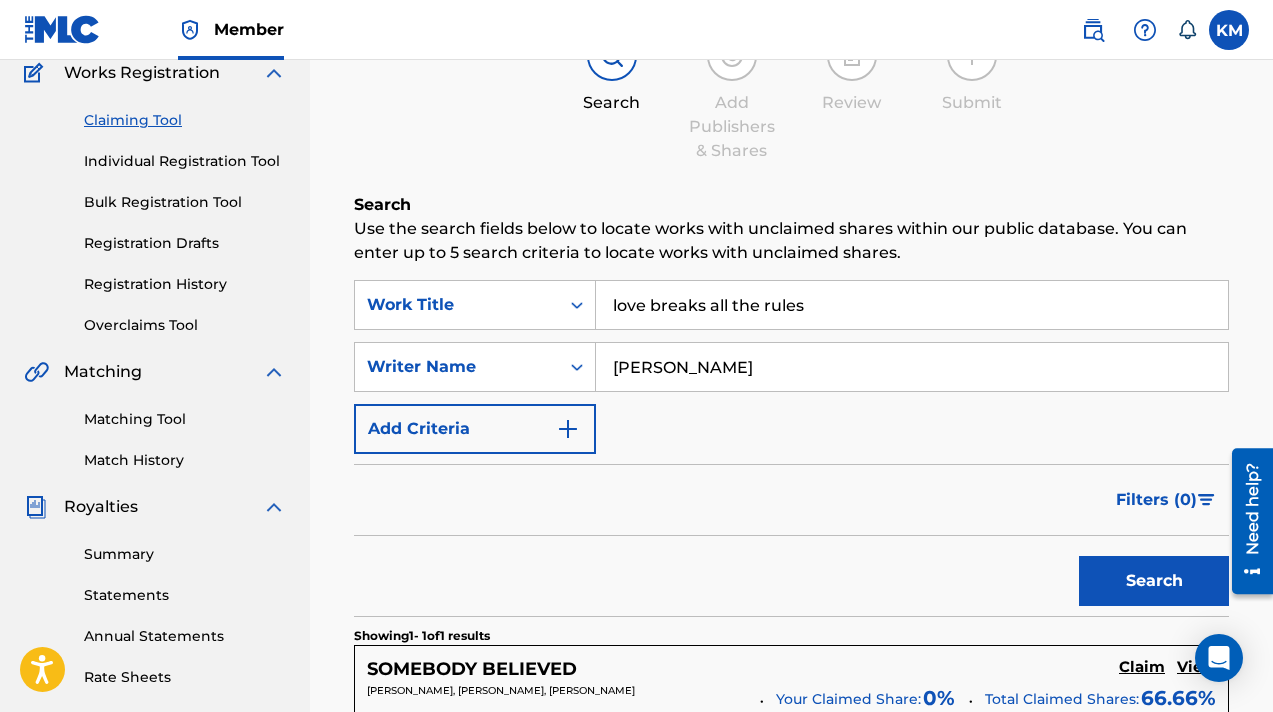 scroll, scrollTop: 176, scrollLeft: 0, axis: vertical 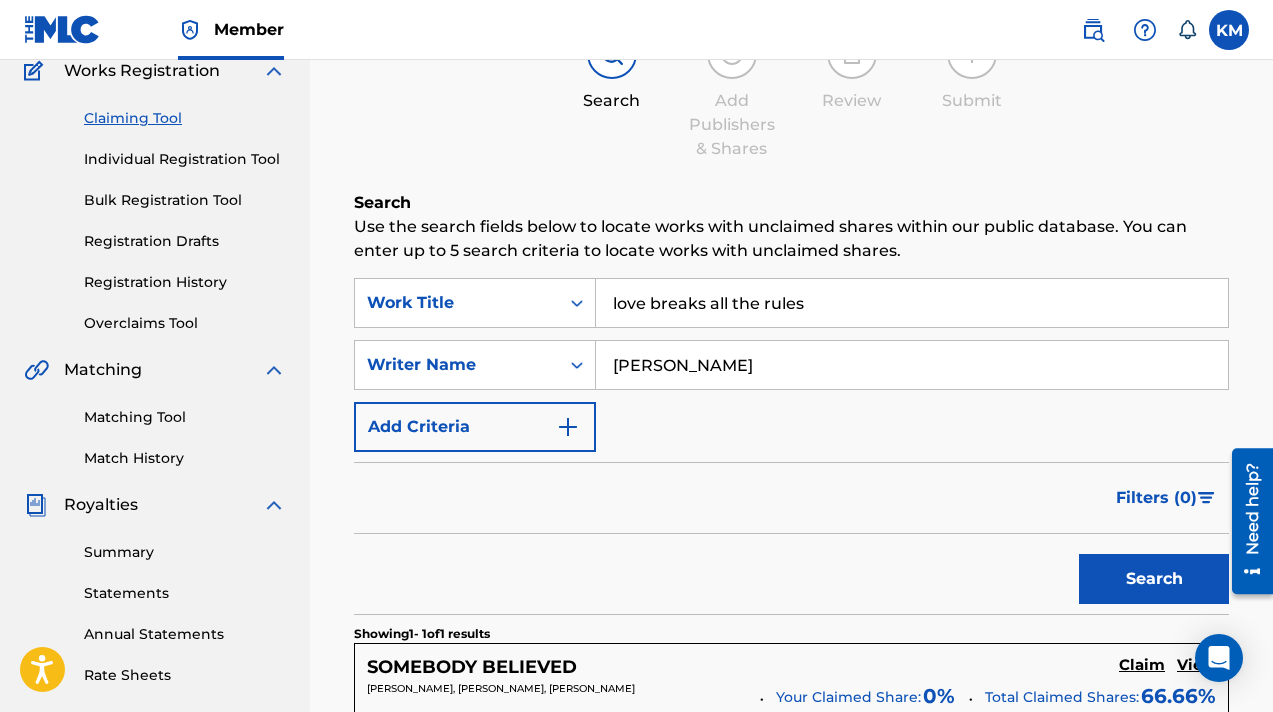 click on "Search" at bounding box center [1154, 579] 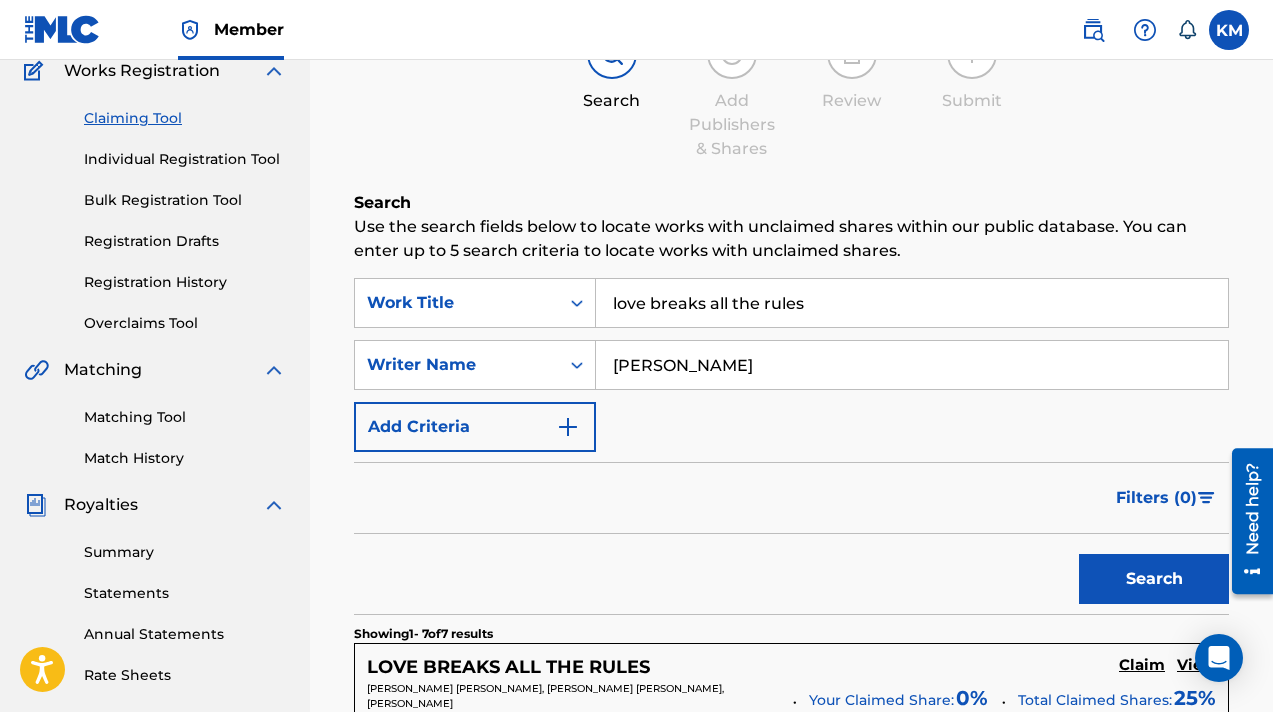 scroll, scrollTop: 491, scrollLeft: 0, axis: vertical 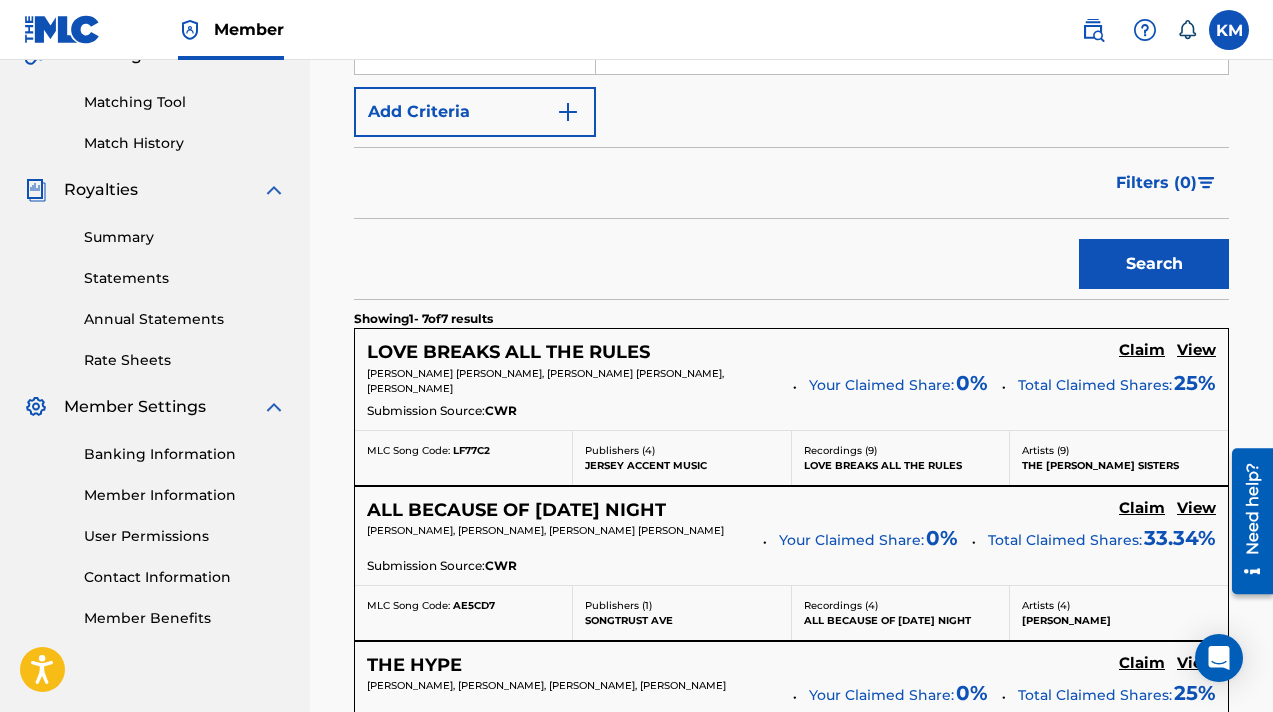 click on "View" at bounding box center (1196, 350) 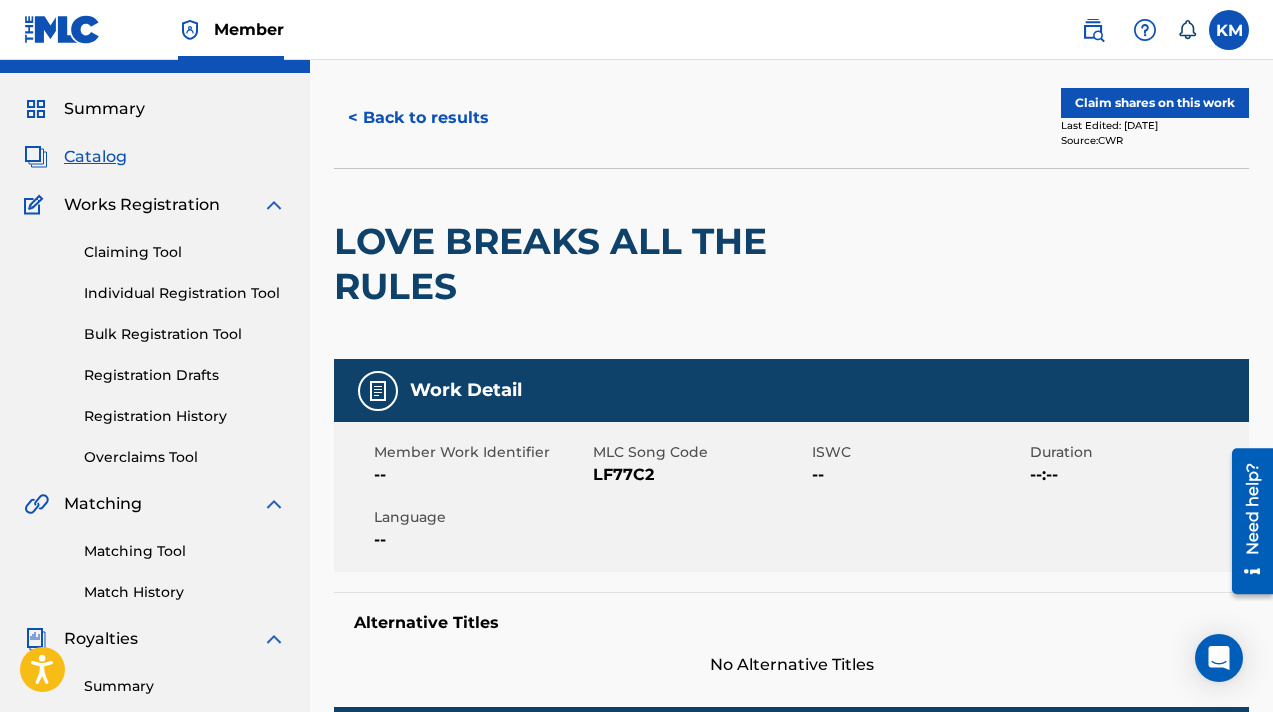 scroll, scrollTop: 0, scrollLeft: 0, axis: both 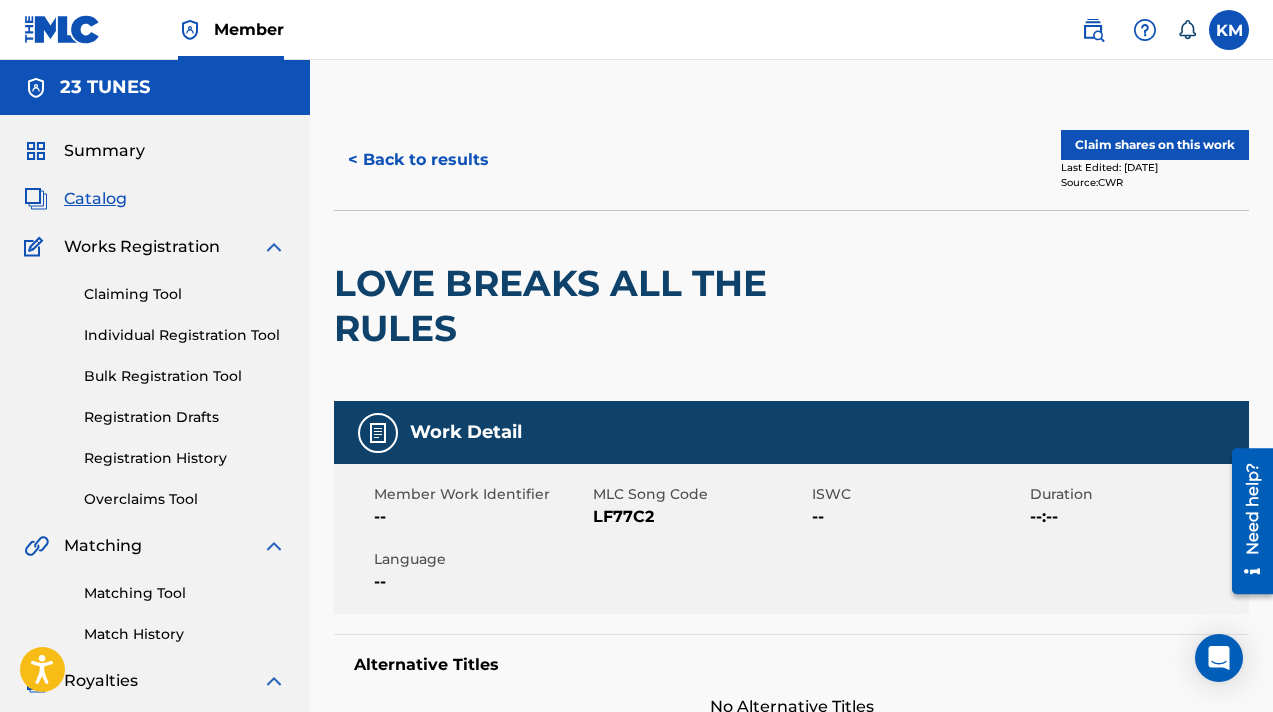 click on "< Back to results" at bounding box center (418, 160) 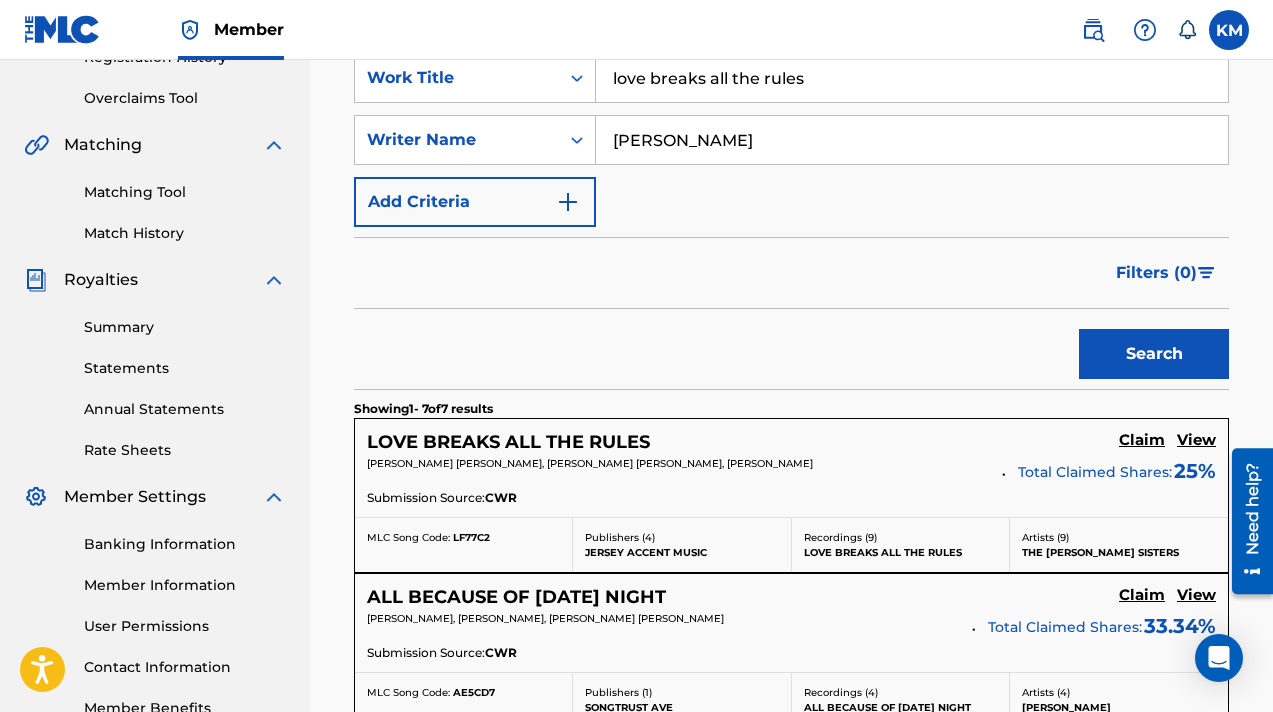 scroll, scrollTop: 0, scrollLeft: 0, axis: both 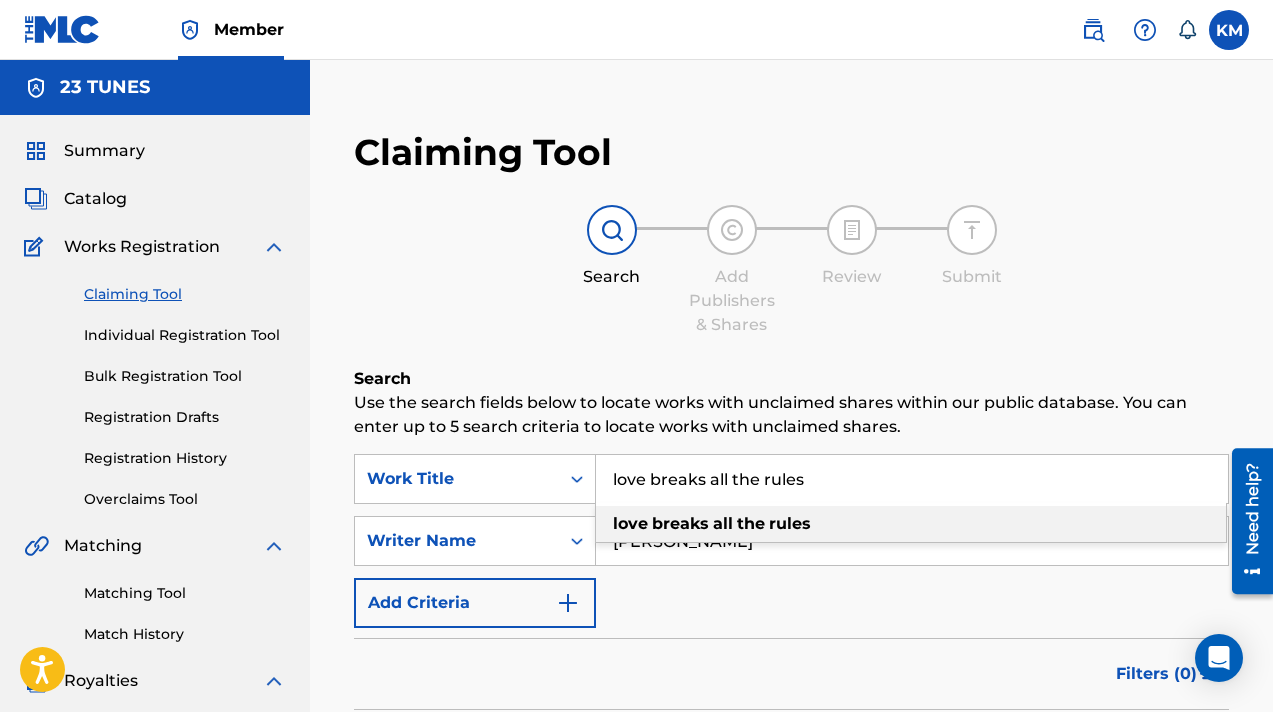 drag, startPoint x: 815, startPoint y: 481, endPoint x: 601, endPoint y: 476, distance: 214.05841 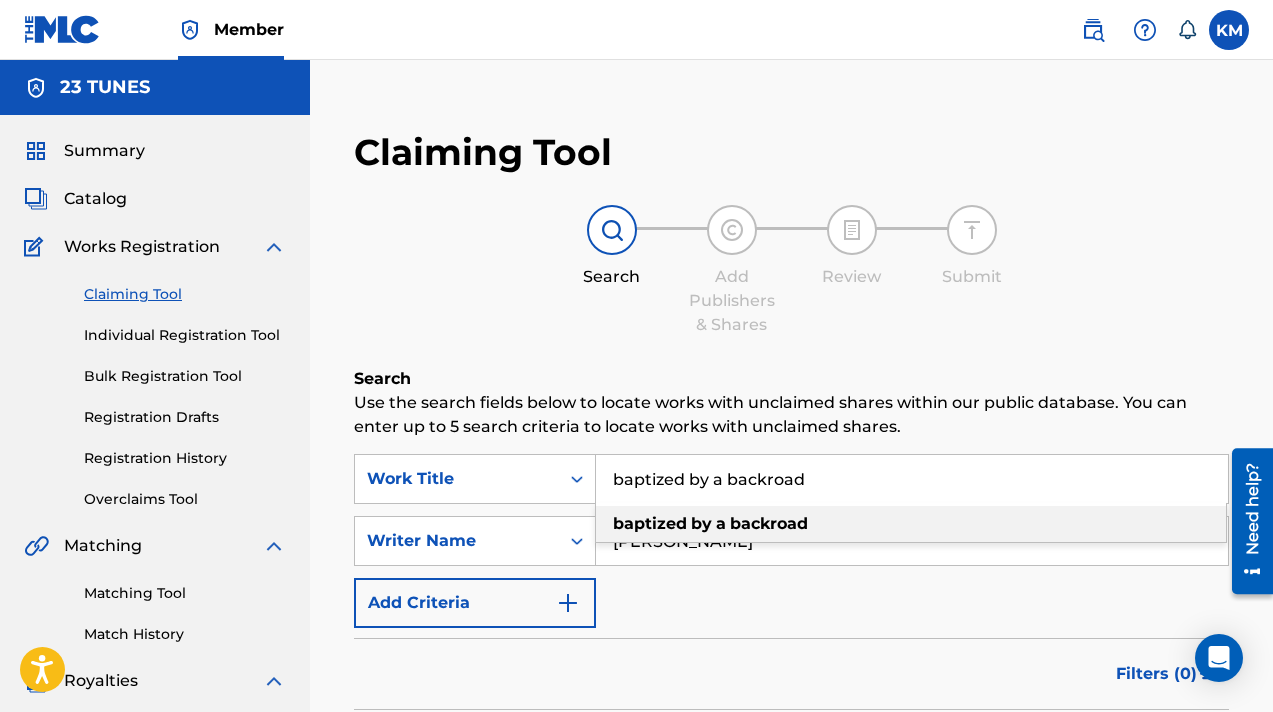 type on "baptized by a backroad" 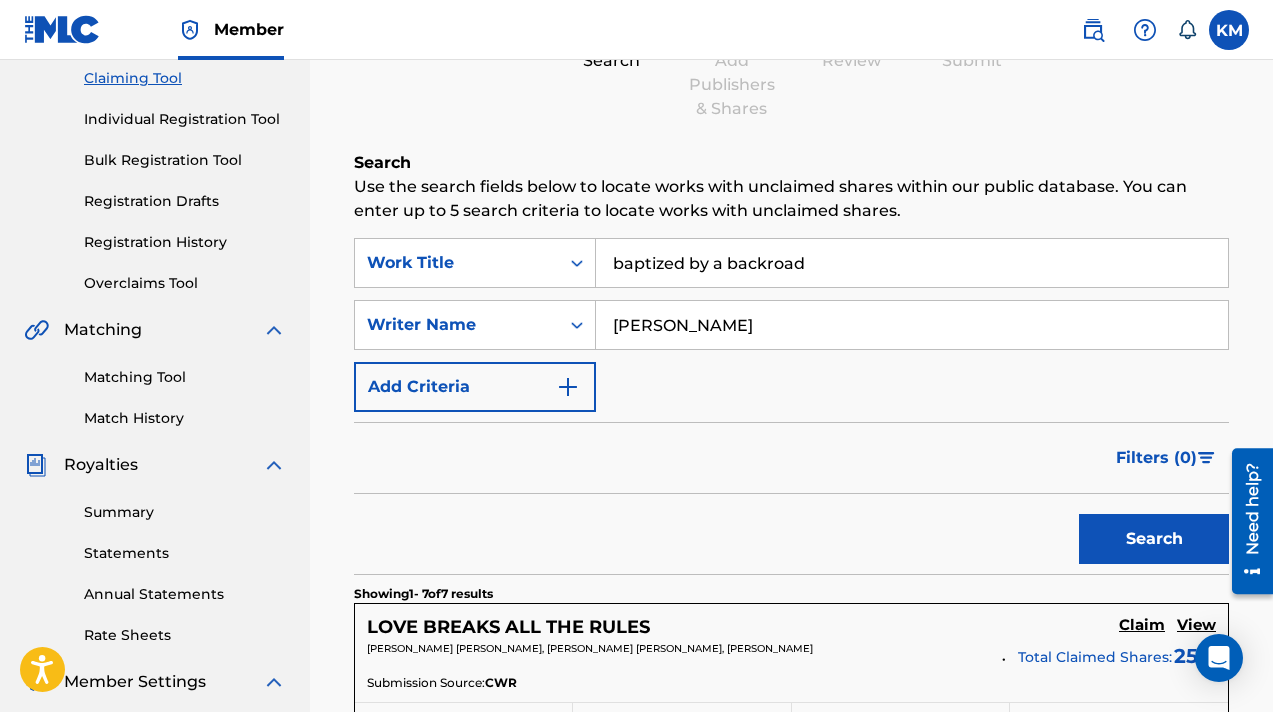 scroll, scrollTop: 270, scrollLeft: 0, axis: vertical 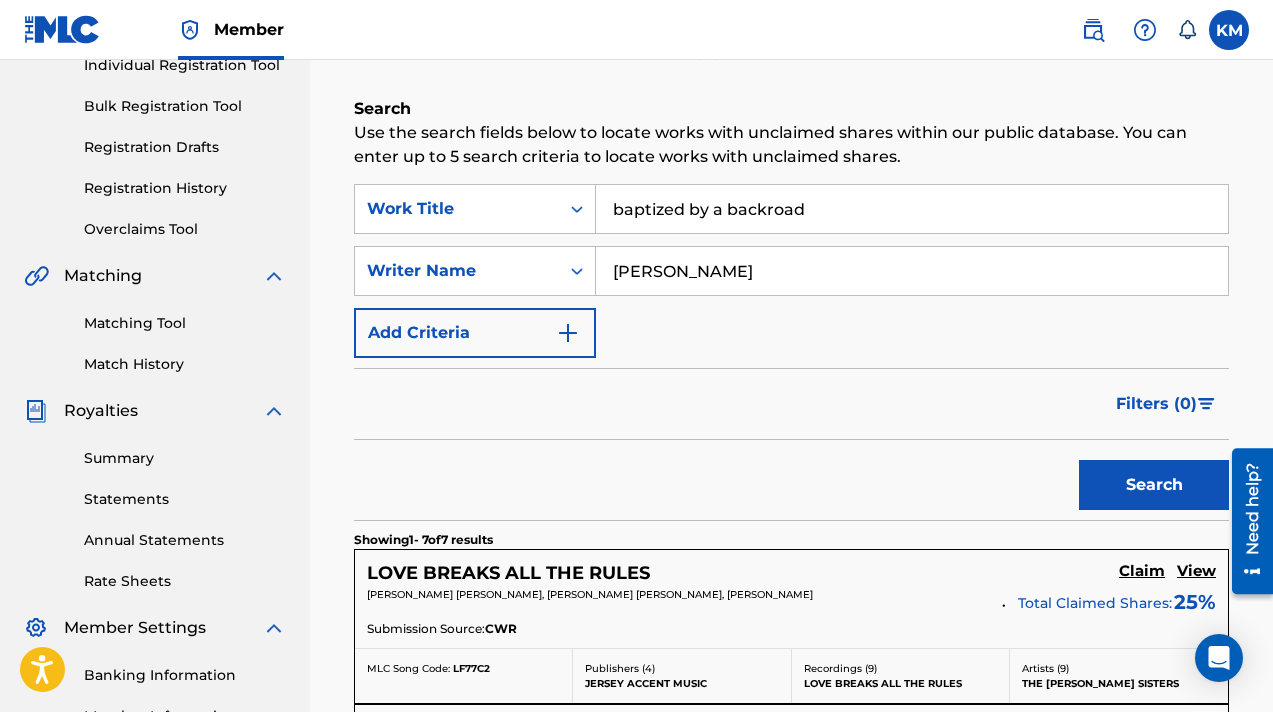 click on "Search" at bounding box center (1154, 485) 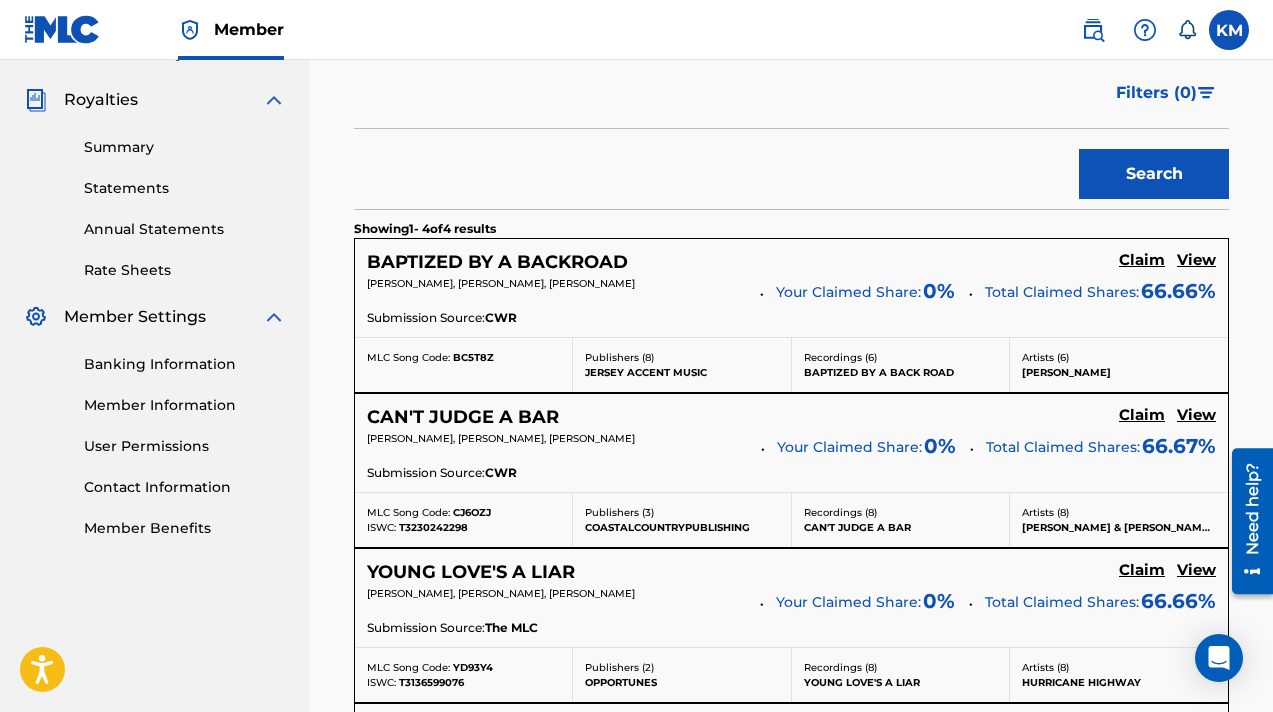 scroll, scrollTop: 584, scrollLeft: 0, axis: vertical 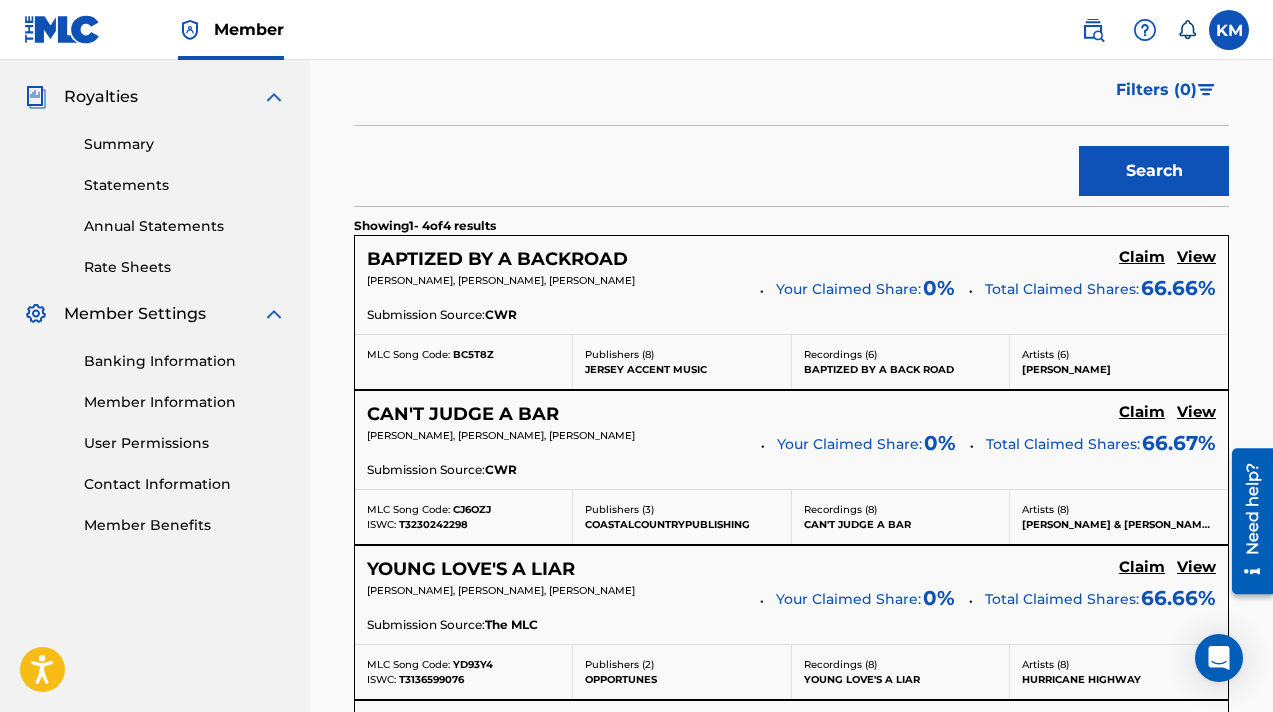 click on "View" at bounding box center [1196, 257] 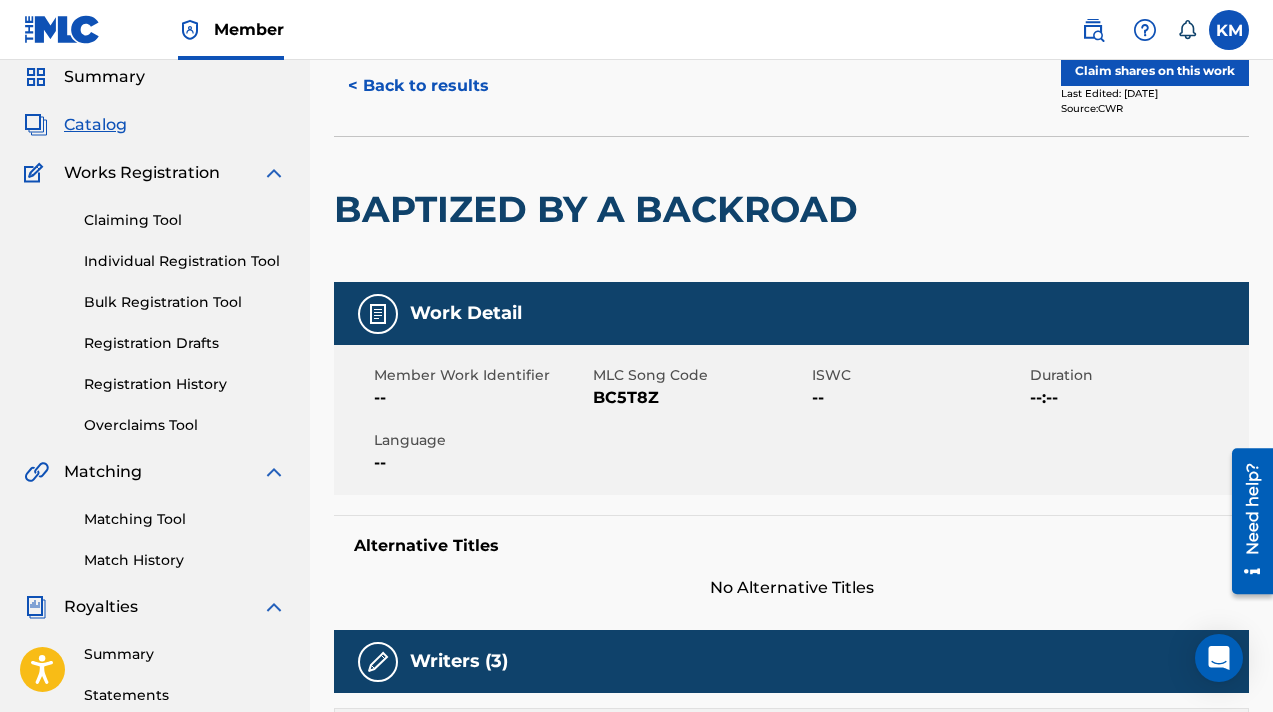 scroll, scrollTop: 0, scrollLeft: 0, axis: both 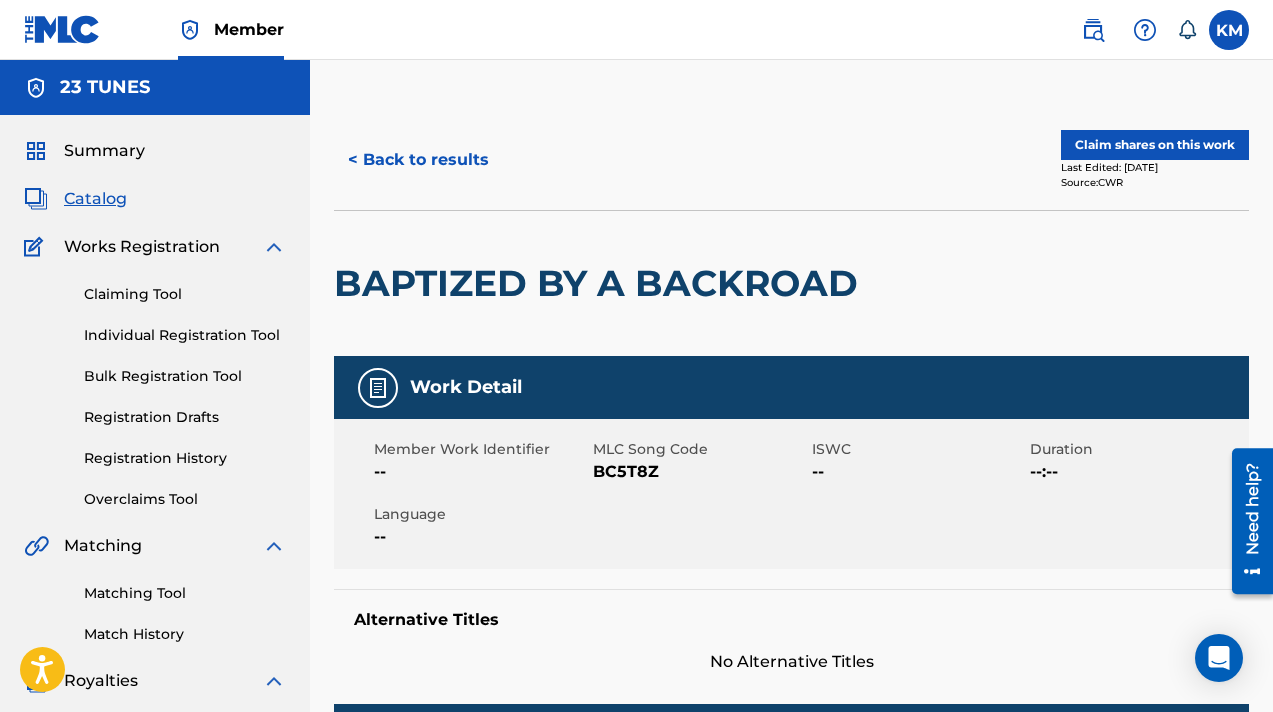 click on "Claiming Tool" at bounding box center (185, 294) 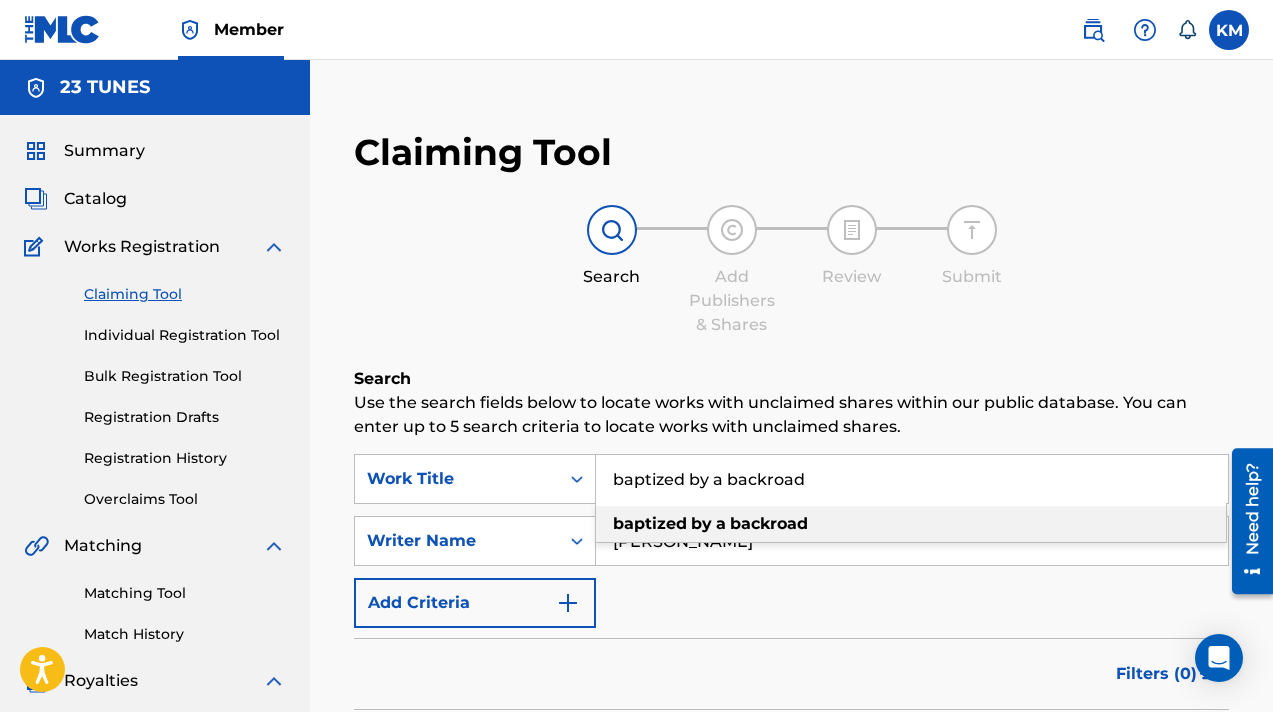 drag, startPoint x: 827, startPoint y: 476, endPoint x: 595, endPoint y: 475, distance: 232.00215 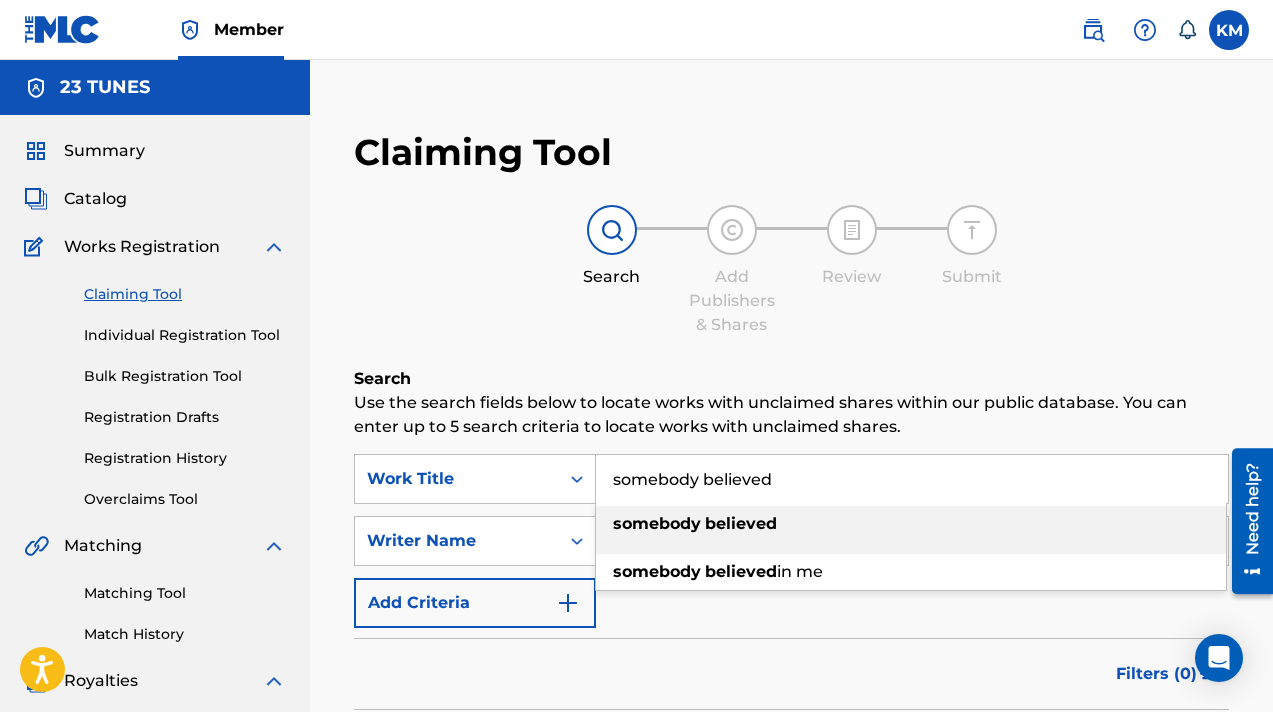 type on "somebody believed" 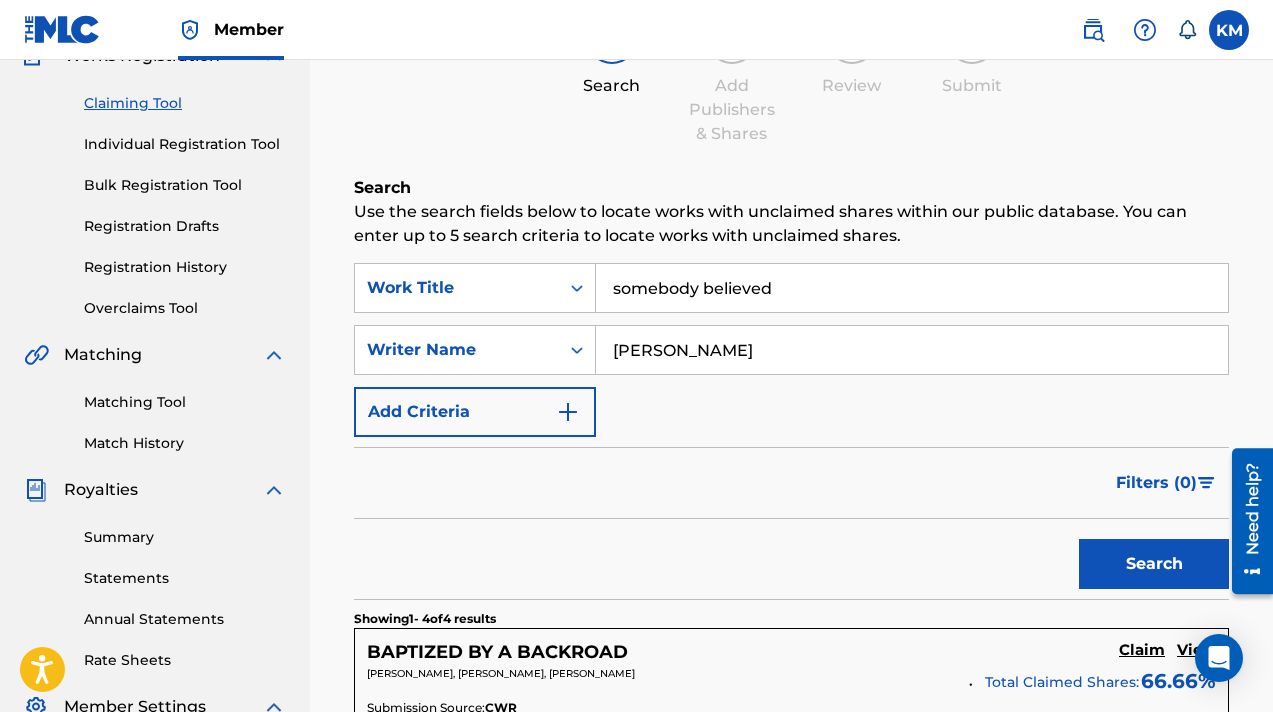 scroll, scrollTop: 247, scrollLeft: 0, axis: vertical 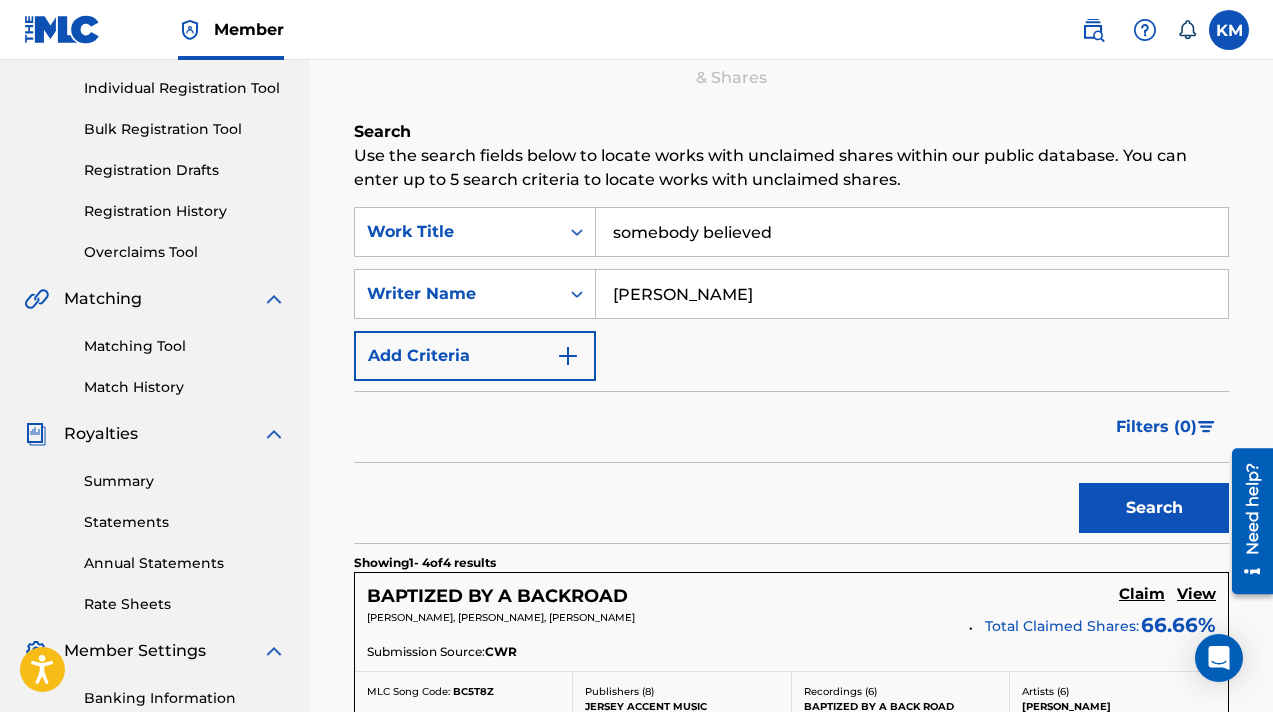 click on "Search" at bounding box center [1154, 508] 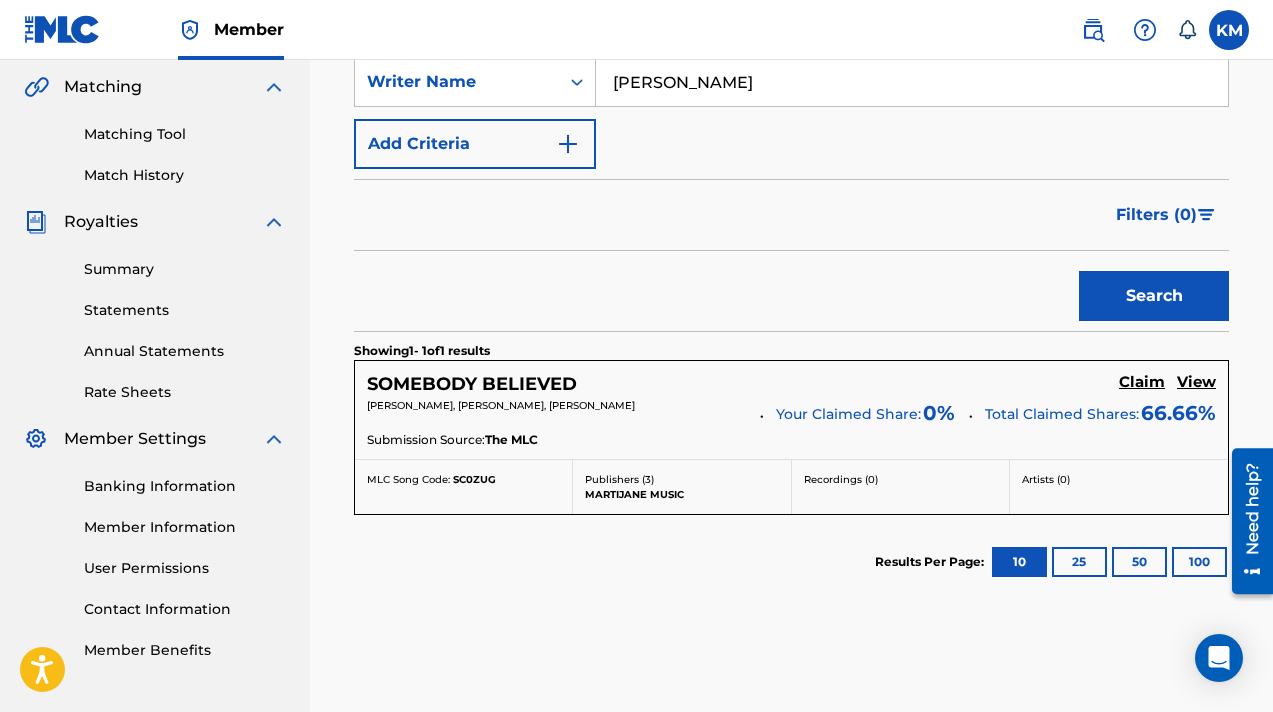 scroll, scrollTop: 454, scrollLeft: 0, axis: vertical 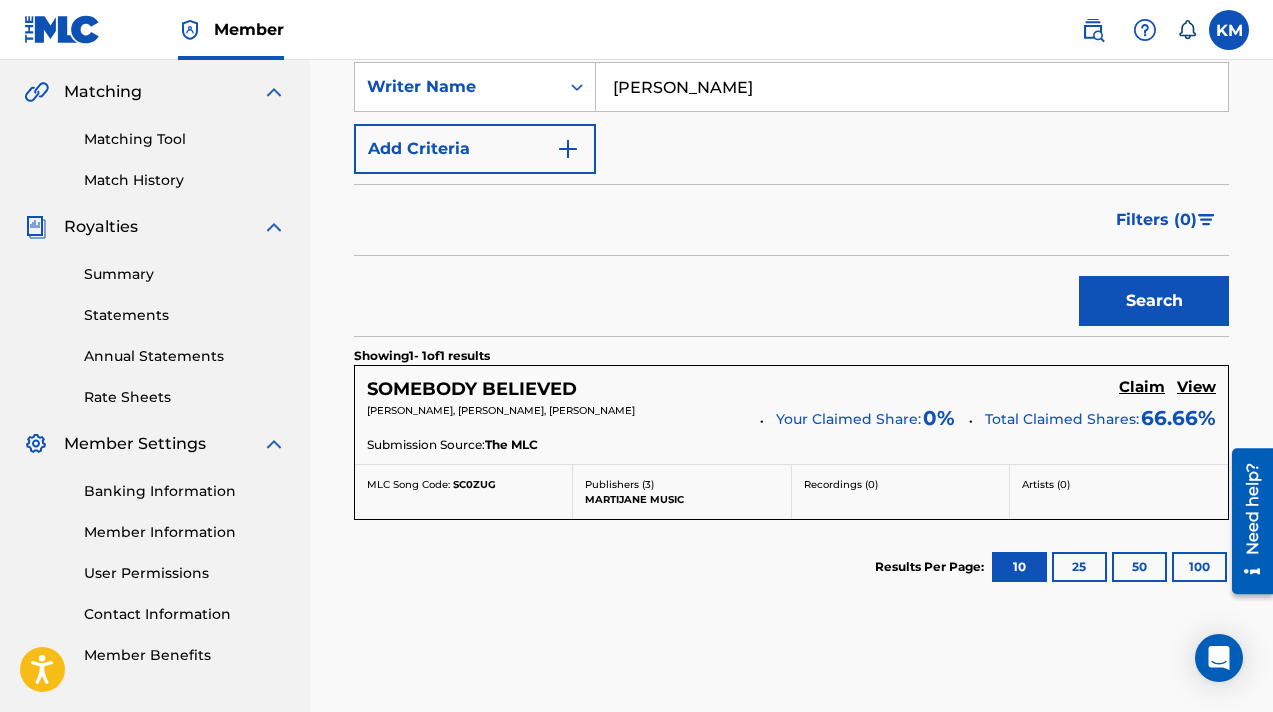 click on "Claim" at bounding box center [1142, 387] 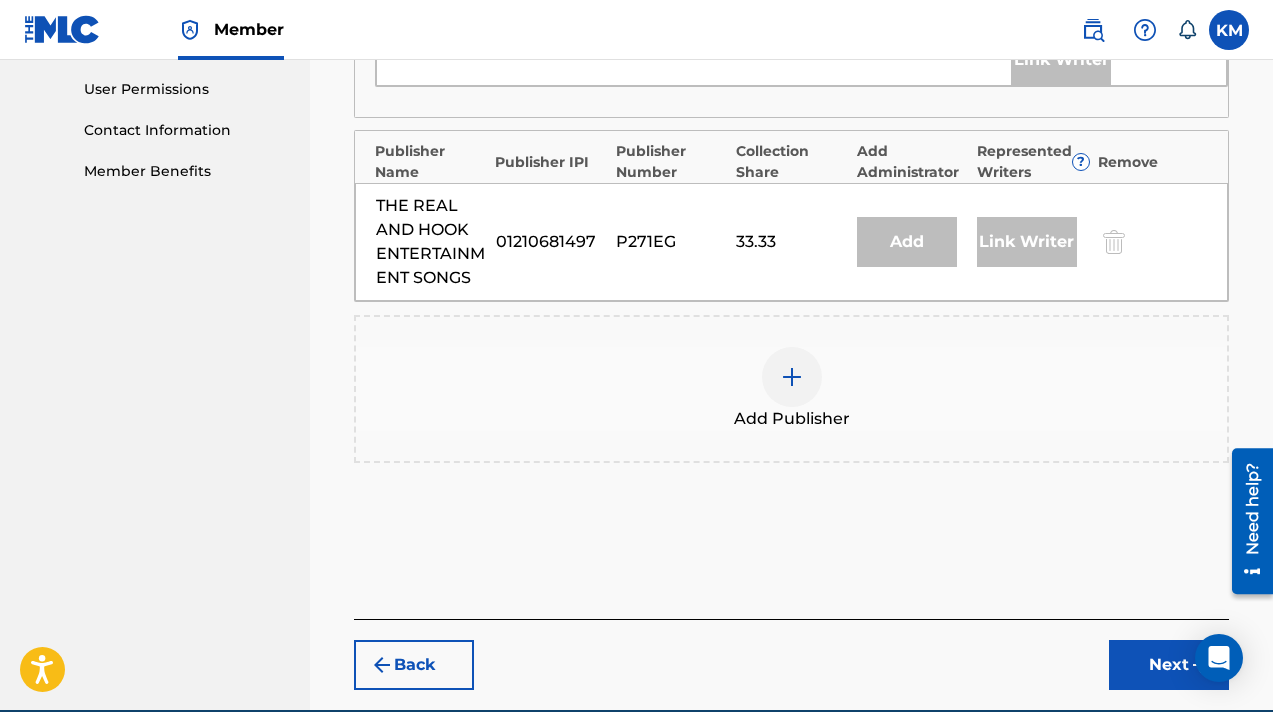 scroll, scrollTop: 940, scrollLeft: 0, axis: vertical 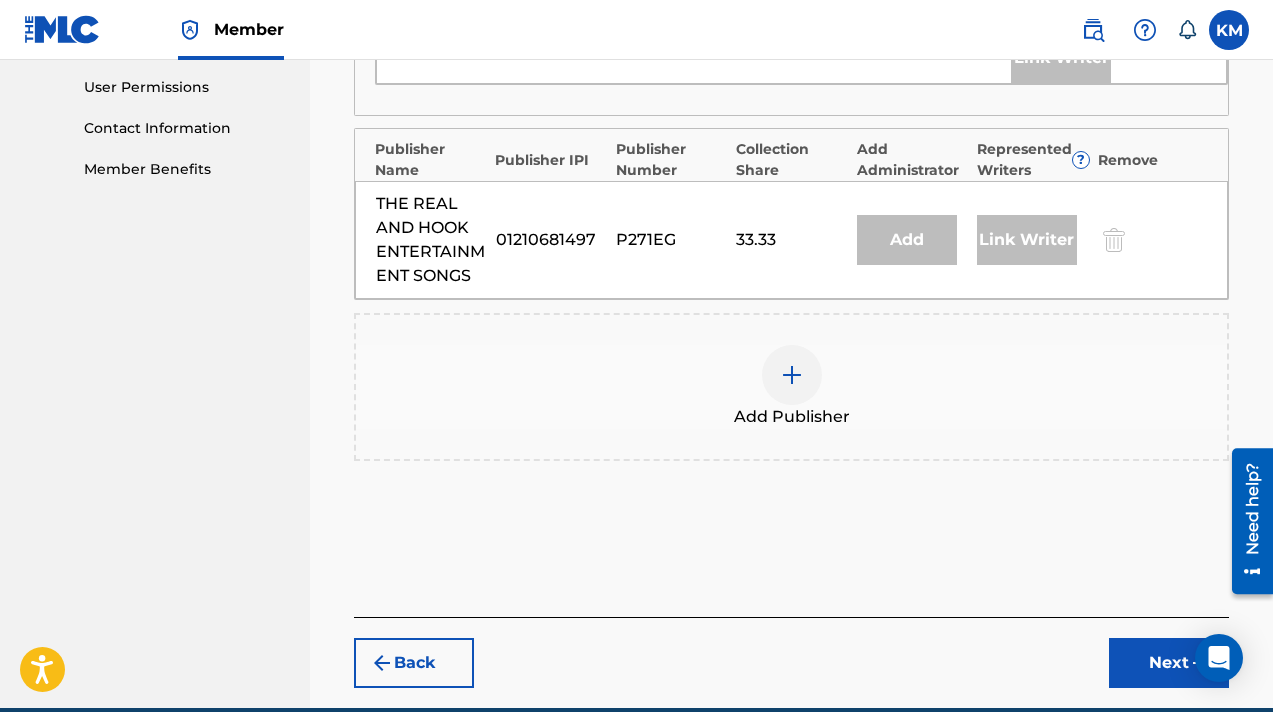 click at bounding box center [792, 375] 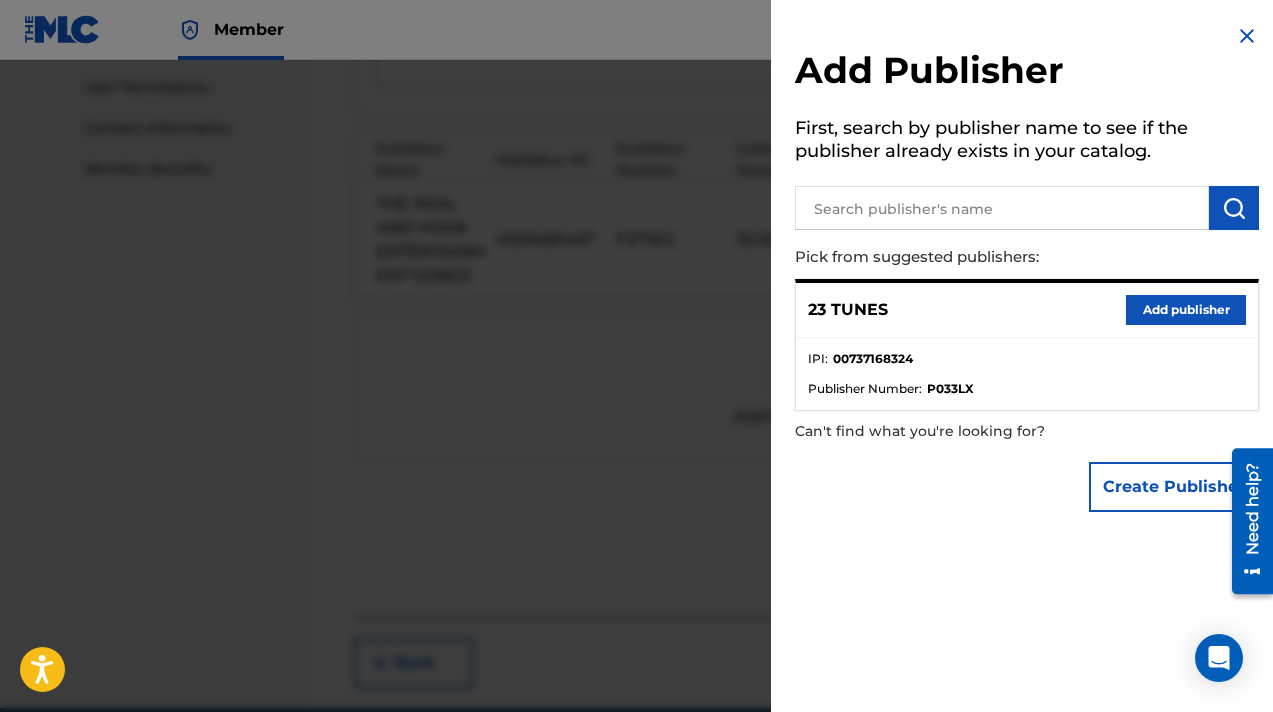 click at bounding box center (1002, 208) 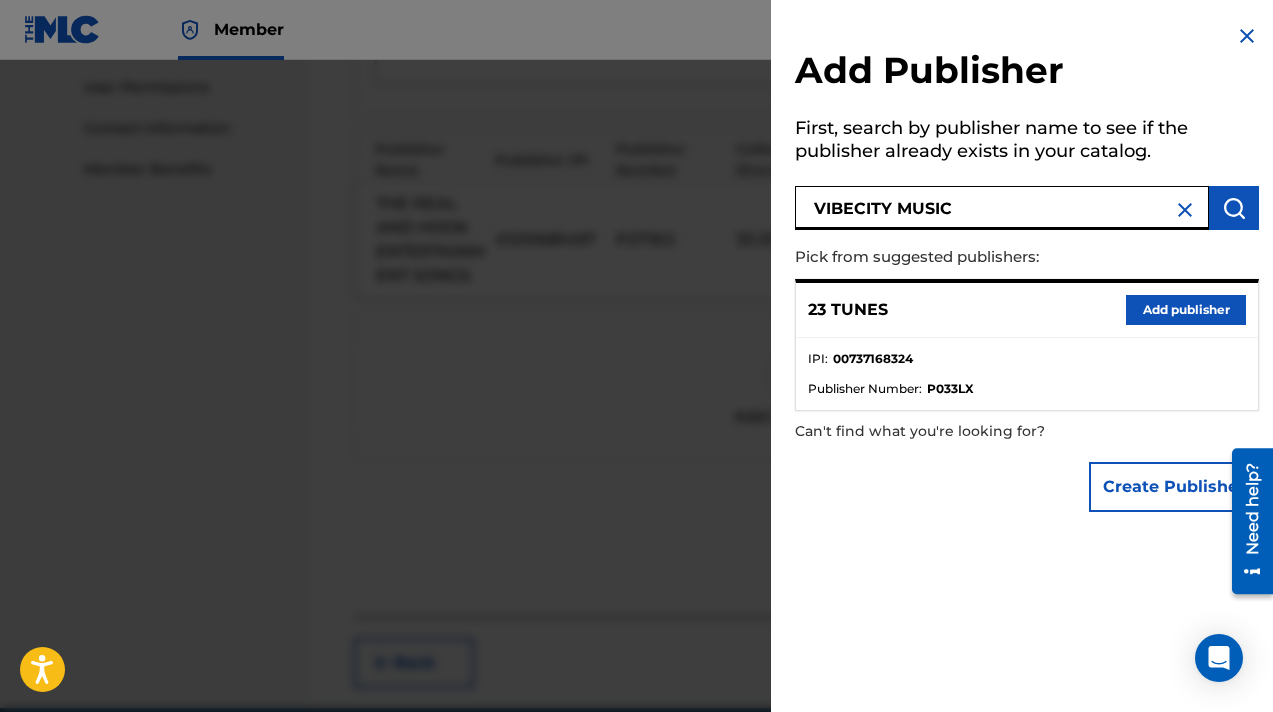 type on "VIBECITY MUSIC" 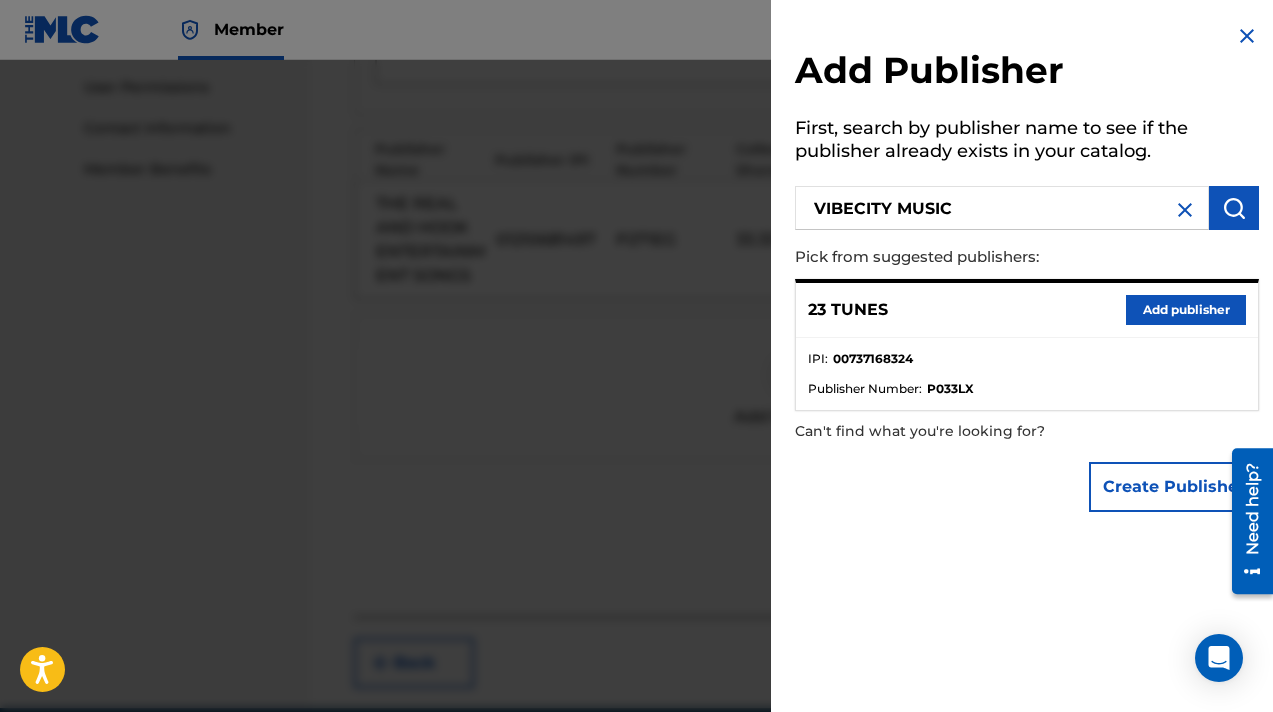 click at bounding box center [1234, 208] 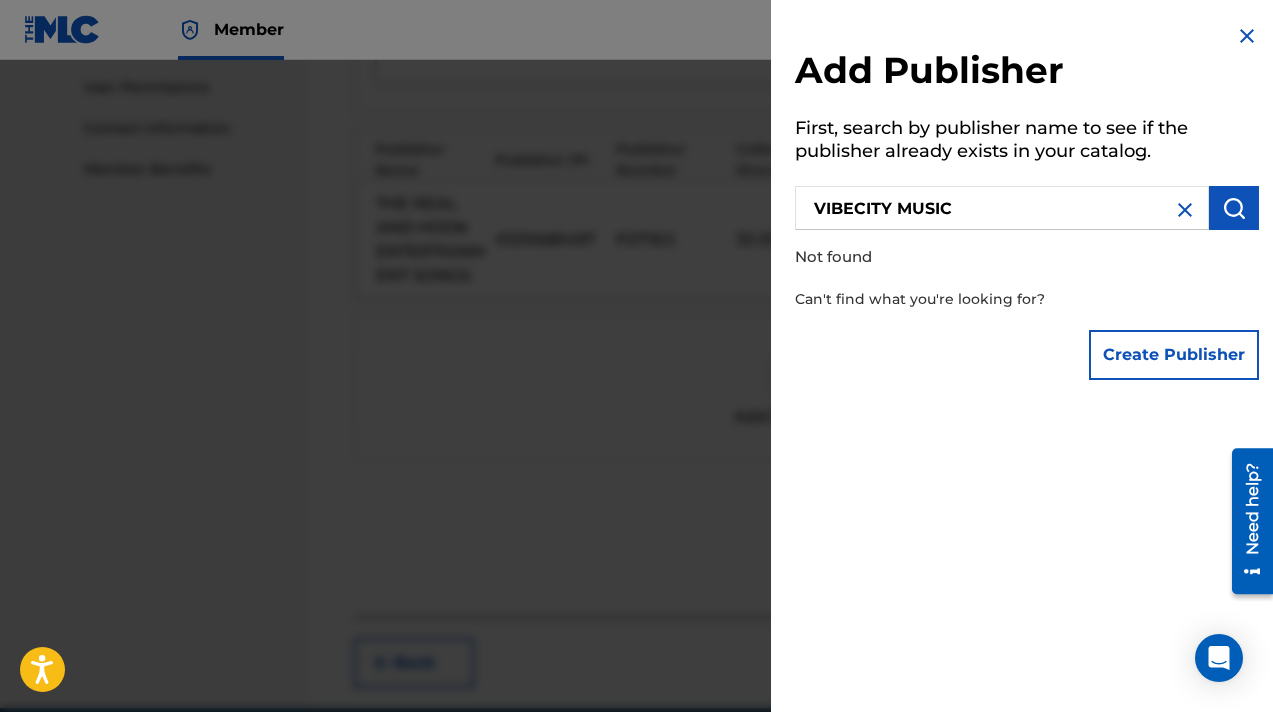 click on "Create Publisher" at bounding box center [1174, 355] 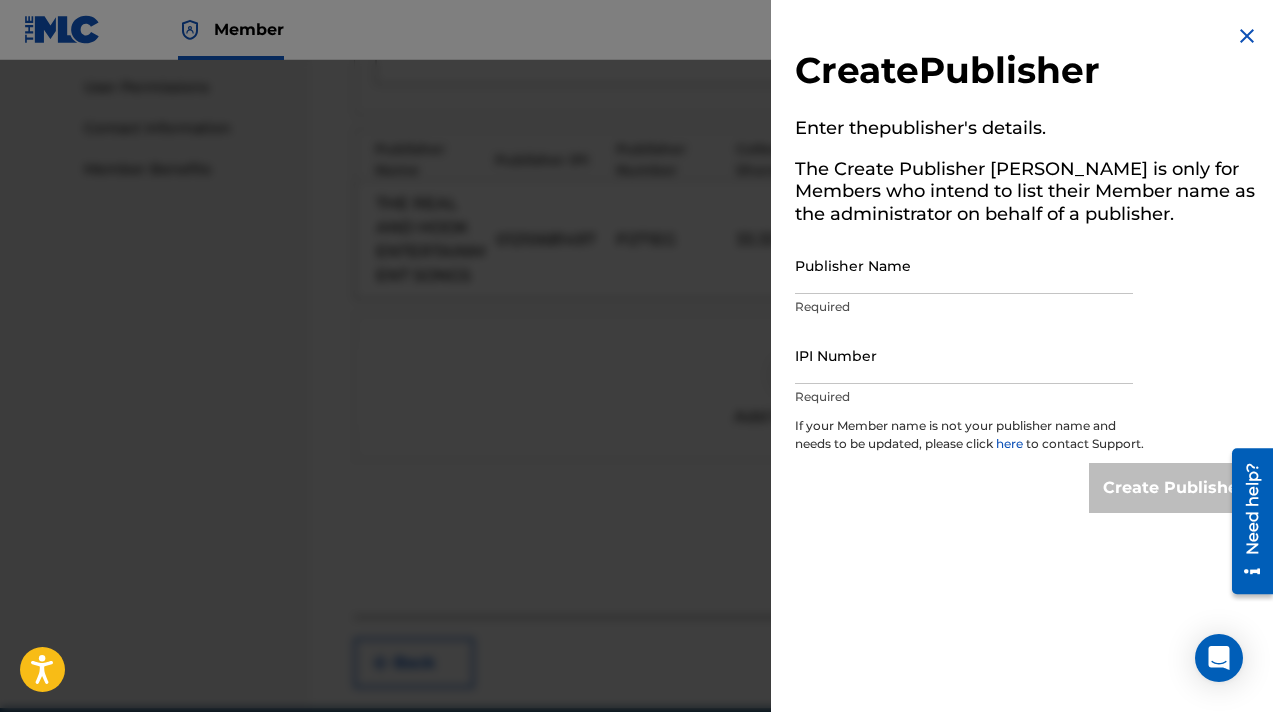 click on "Publisher Name" at bounding box center (964, 265) 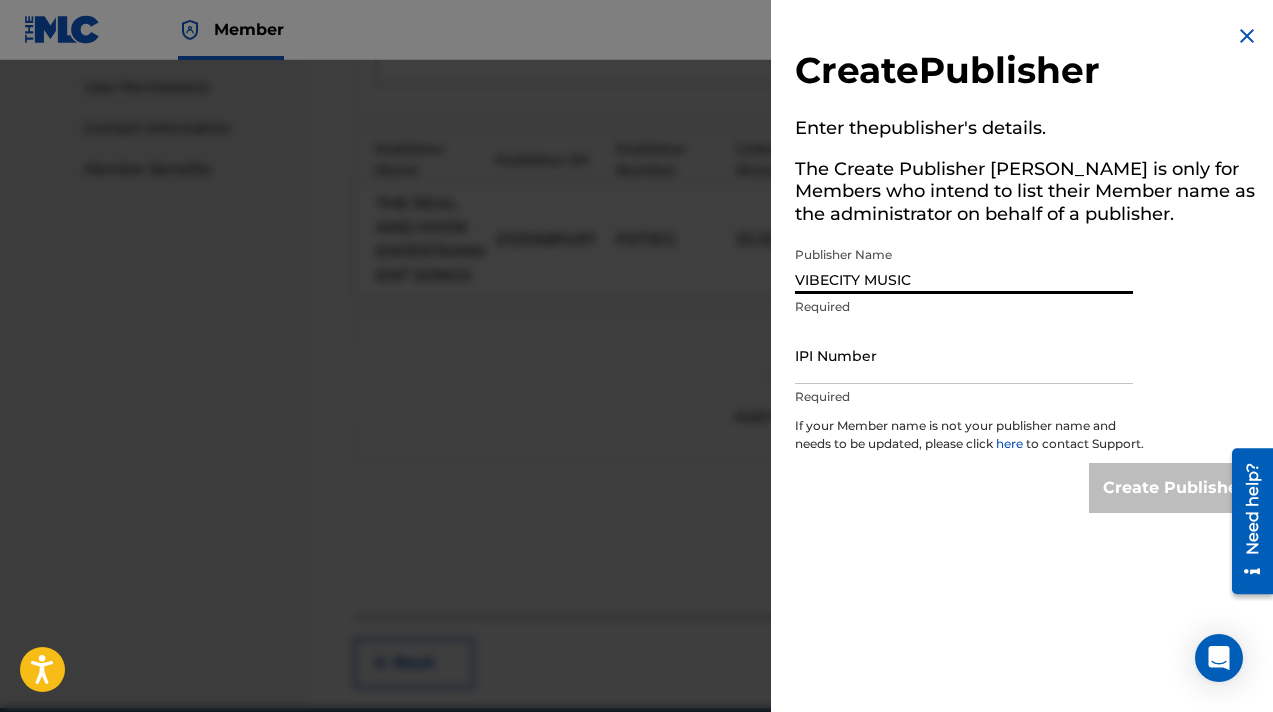 type on "VIBECITY MUSIC" 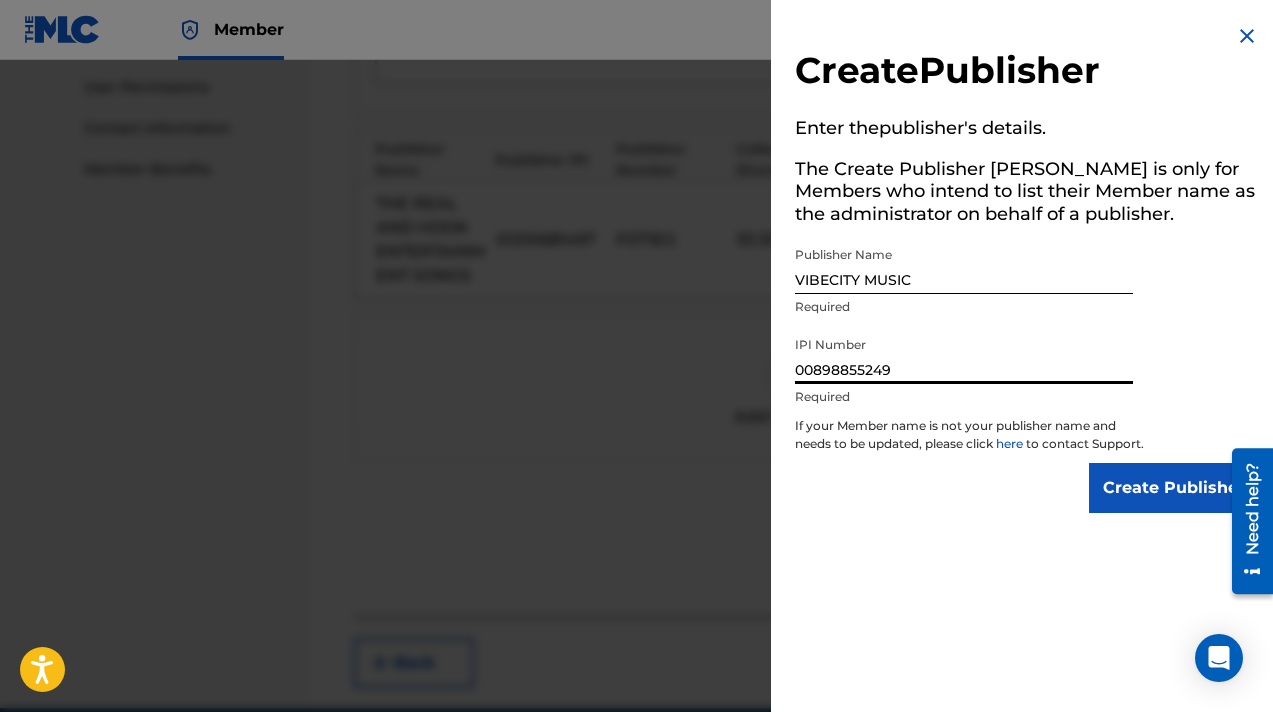 type on "00898855249" 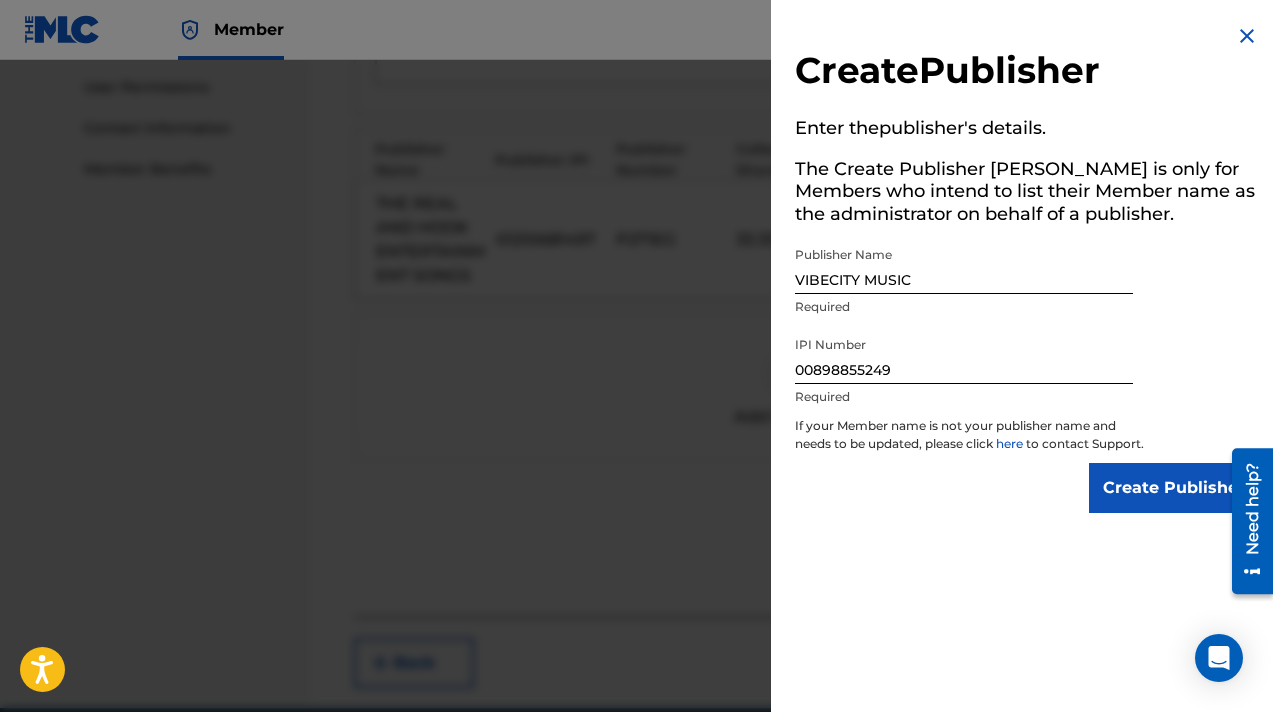 click on "00898855249" at bounding box center (964, 355) 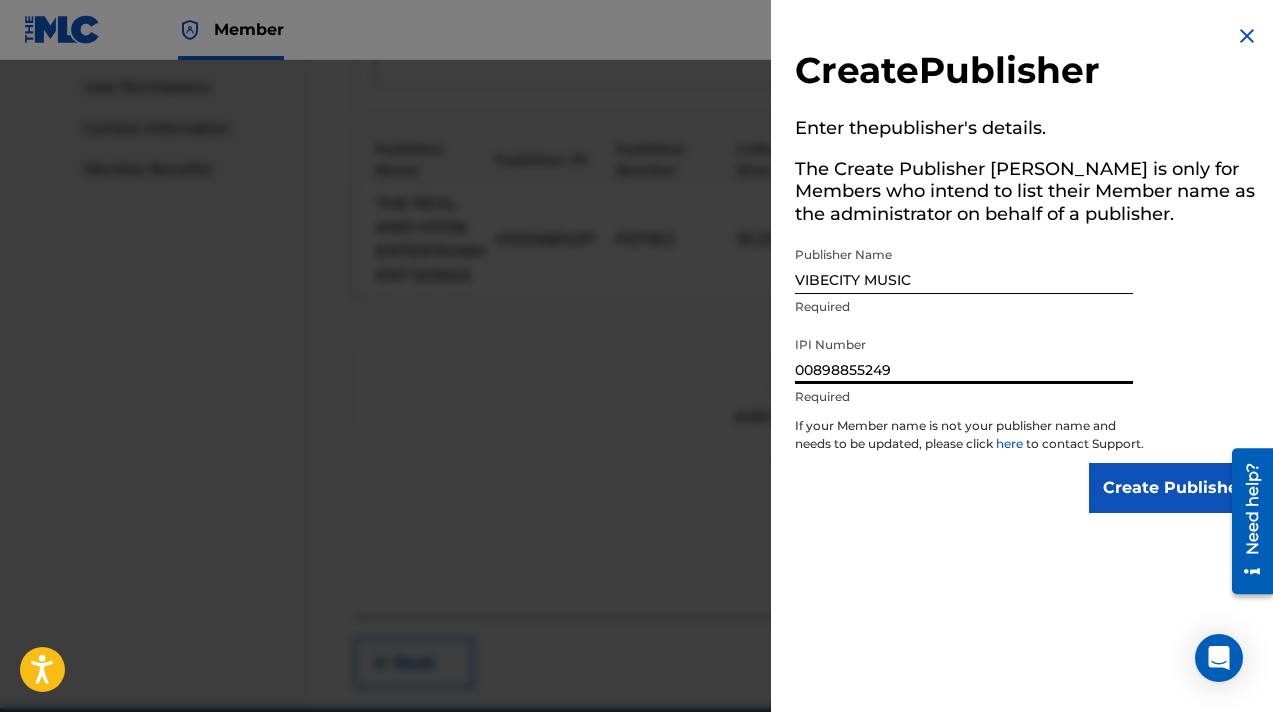 click on "00898855249" at bounding box center (964, 355) 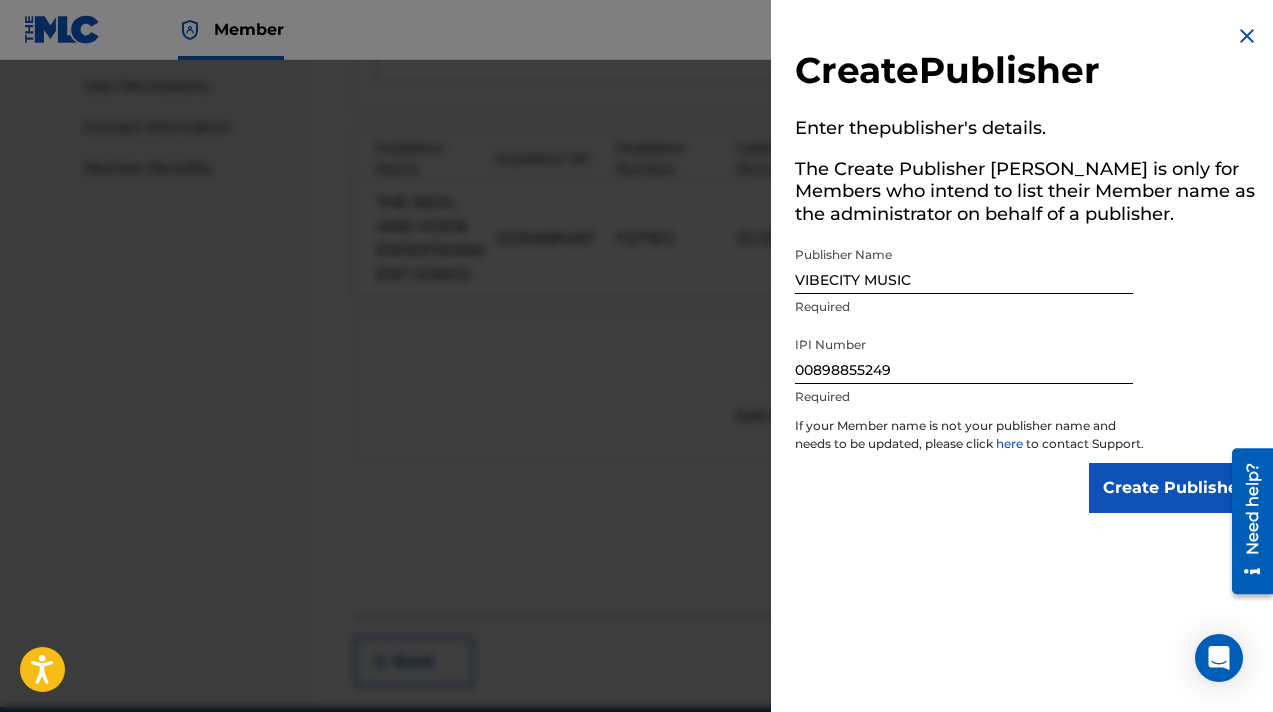 click at bounding box center (1247, 36) 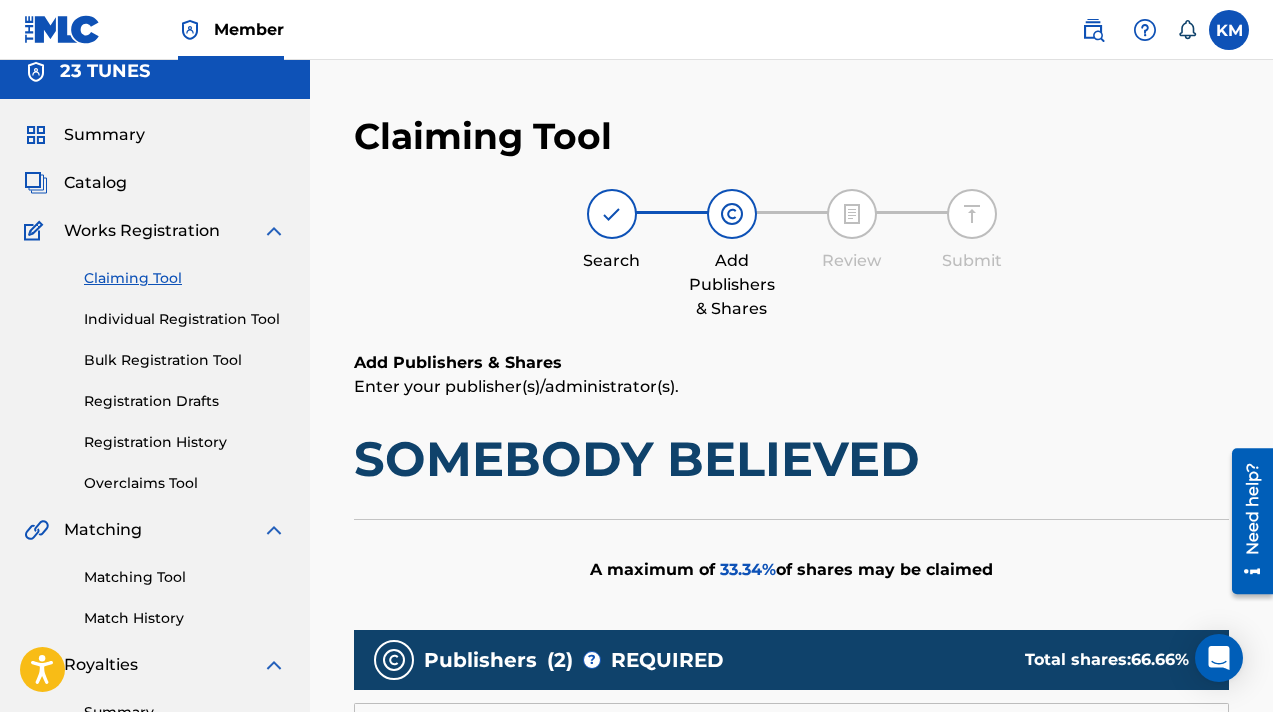 scroll, scrollTop: 0, scrollLeft: 0, axis: both 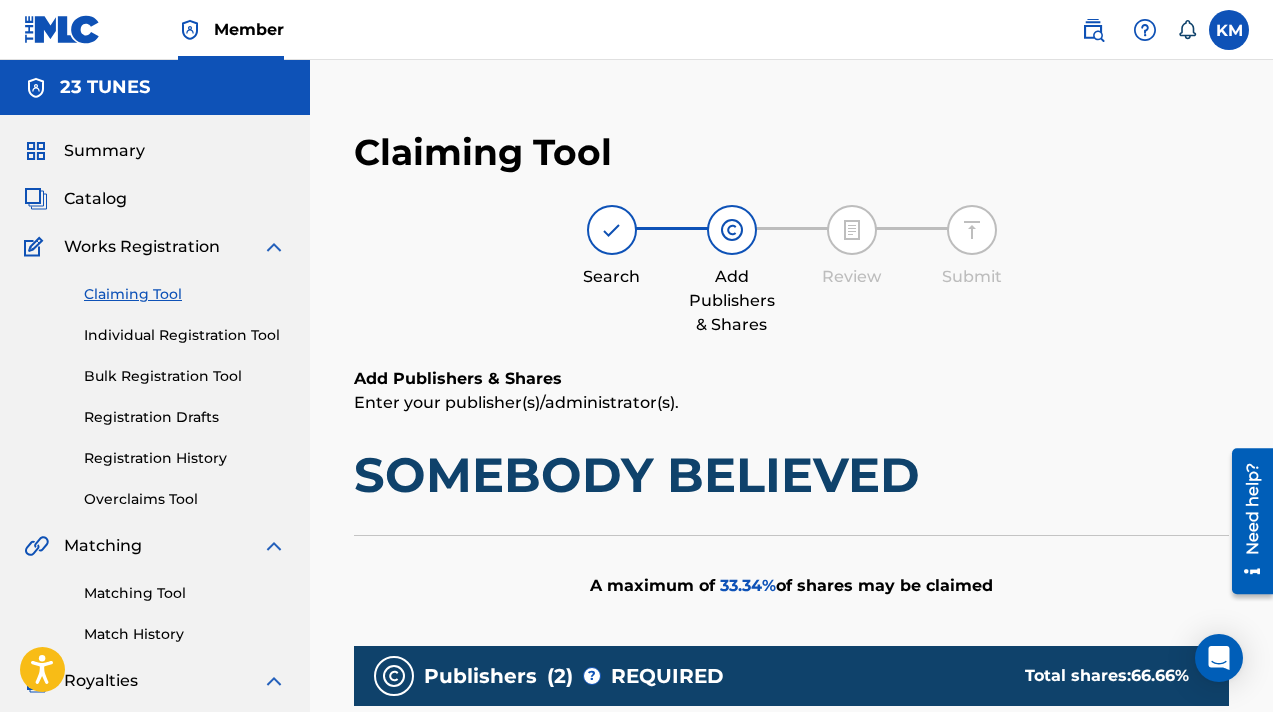 click on "Member" at bounding box center (249, 29) 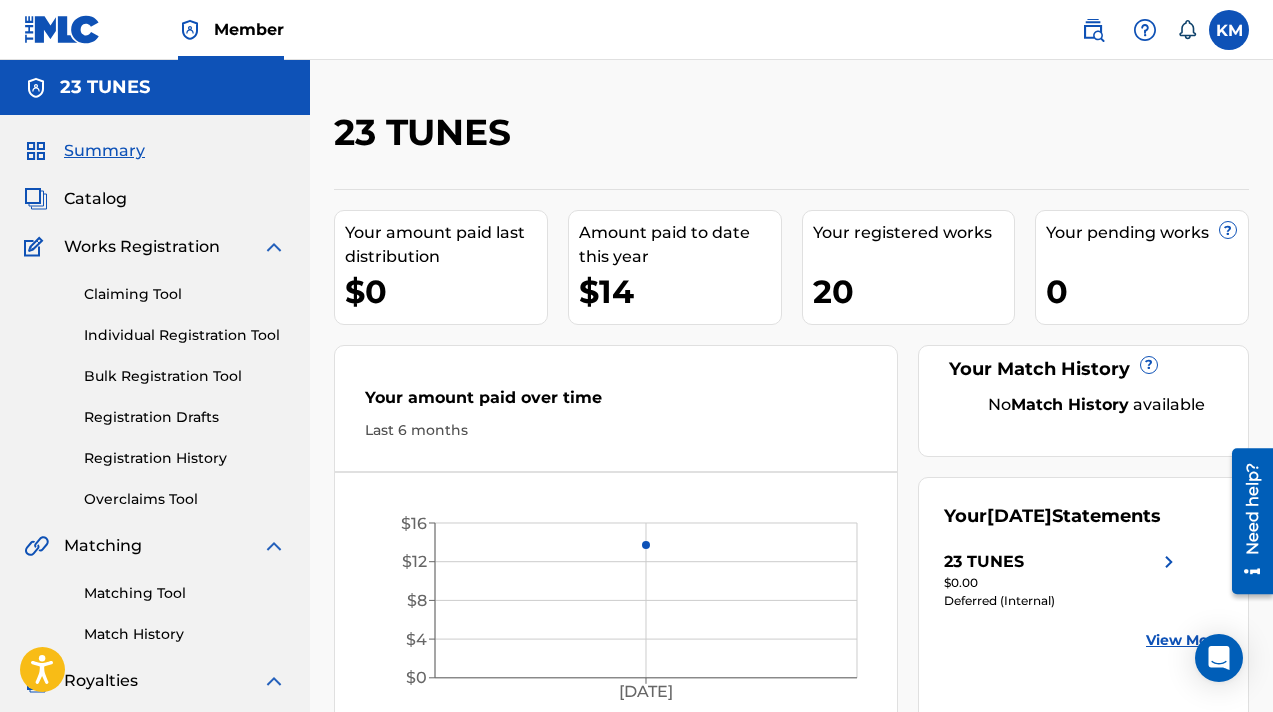 click at bounding box center (1229, 30) 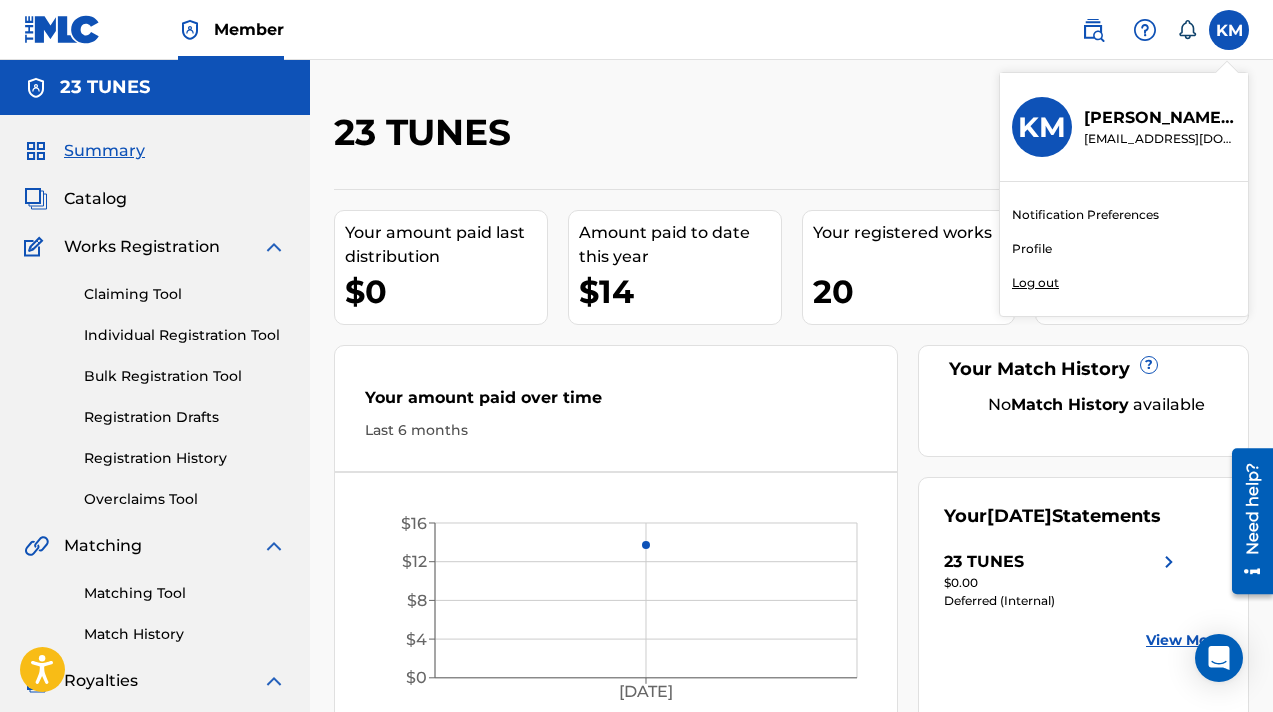 click on "Profile" at bounding box center [1032, 249] 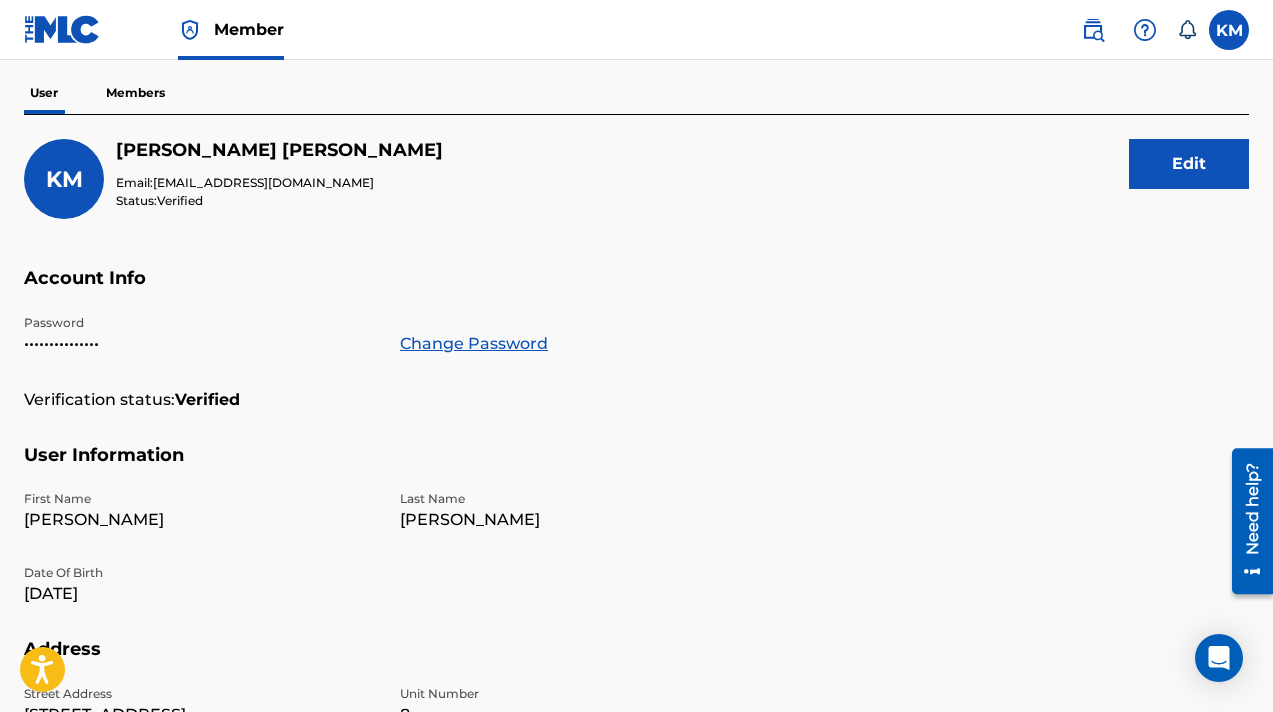 scroll, scrollTop: 0, scrollLeft: 0, axis: both 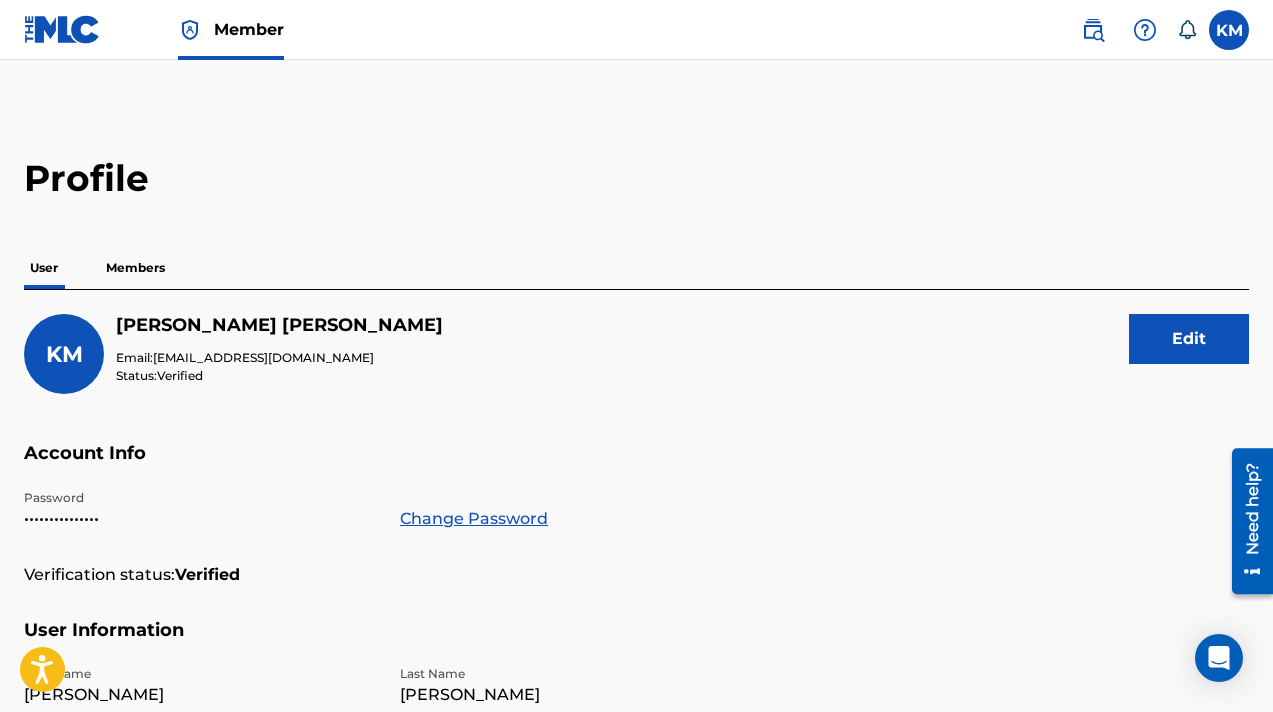 click on "Members" at bounding box center [135, 268] 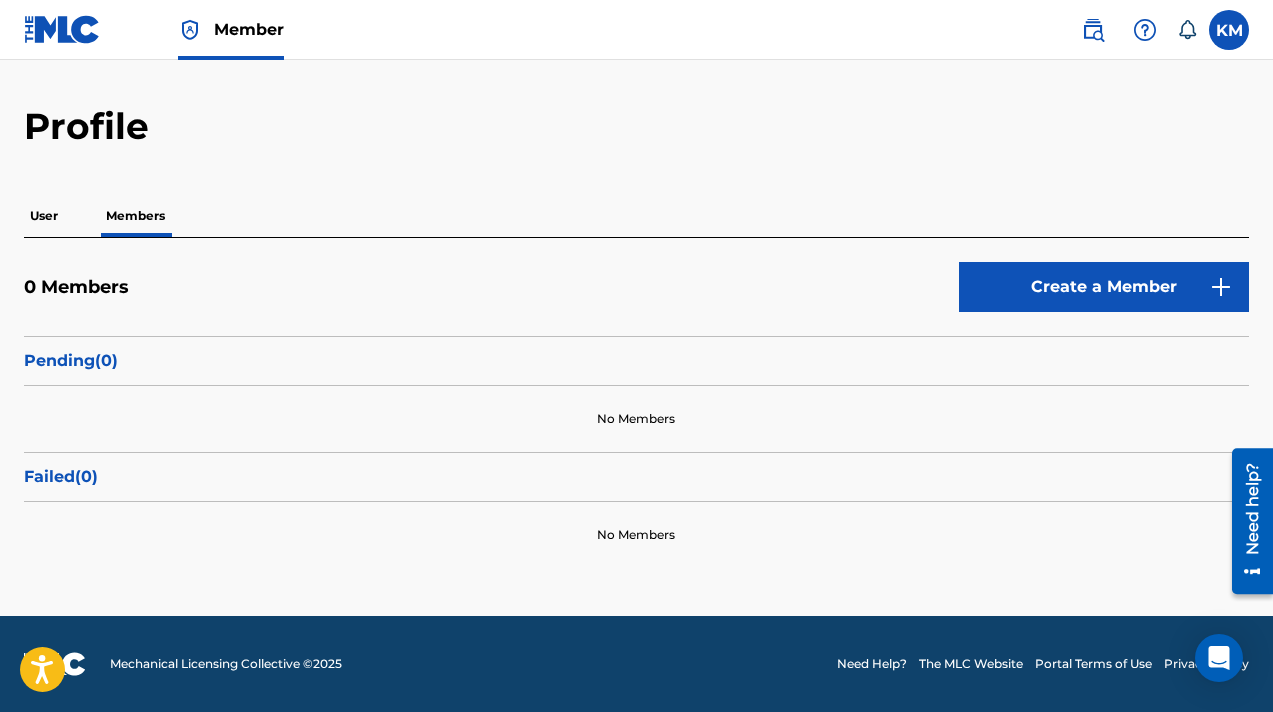 scroll, scrollTop: 0, scrollLeft: 0, axis: both 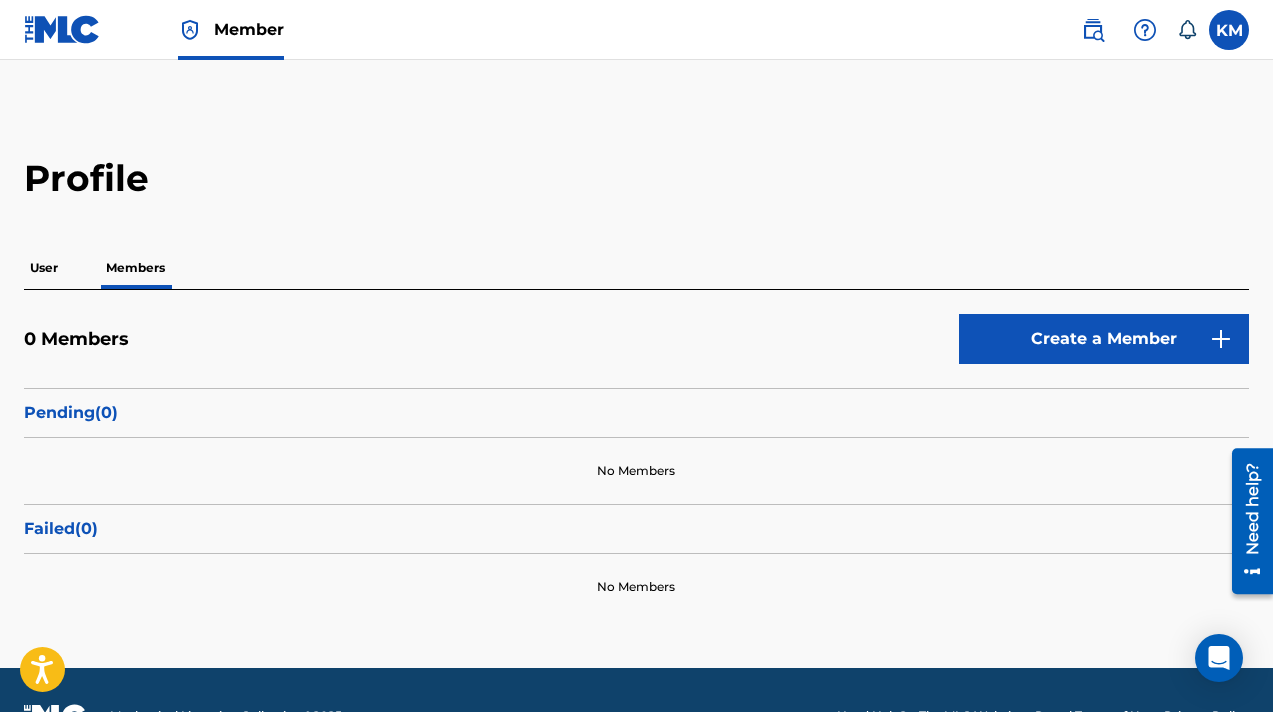 click on "User" at bounding box center (44, 268) 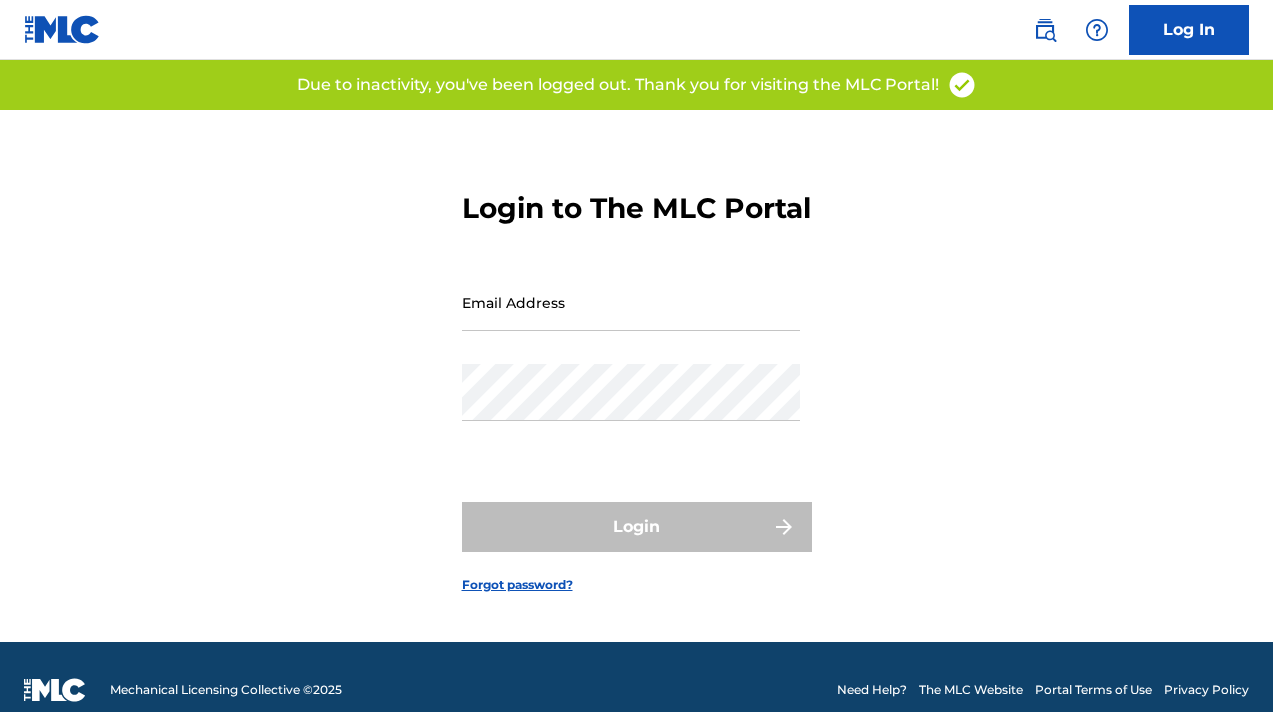 scroll, scrollTop: 0, scrollLeft: 0, axis: both 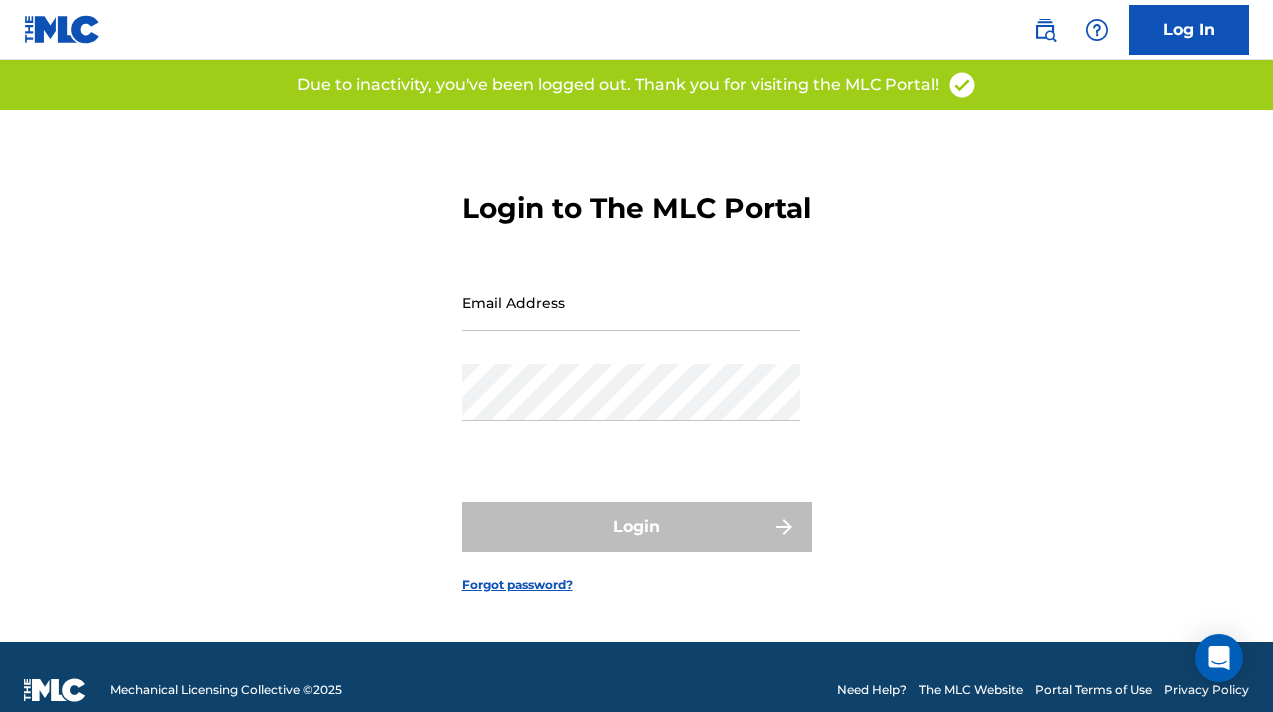 click on "Email Address" at bounding box center [631, 302] 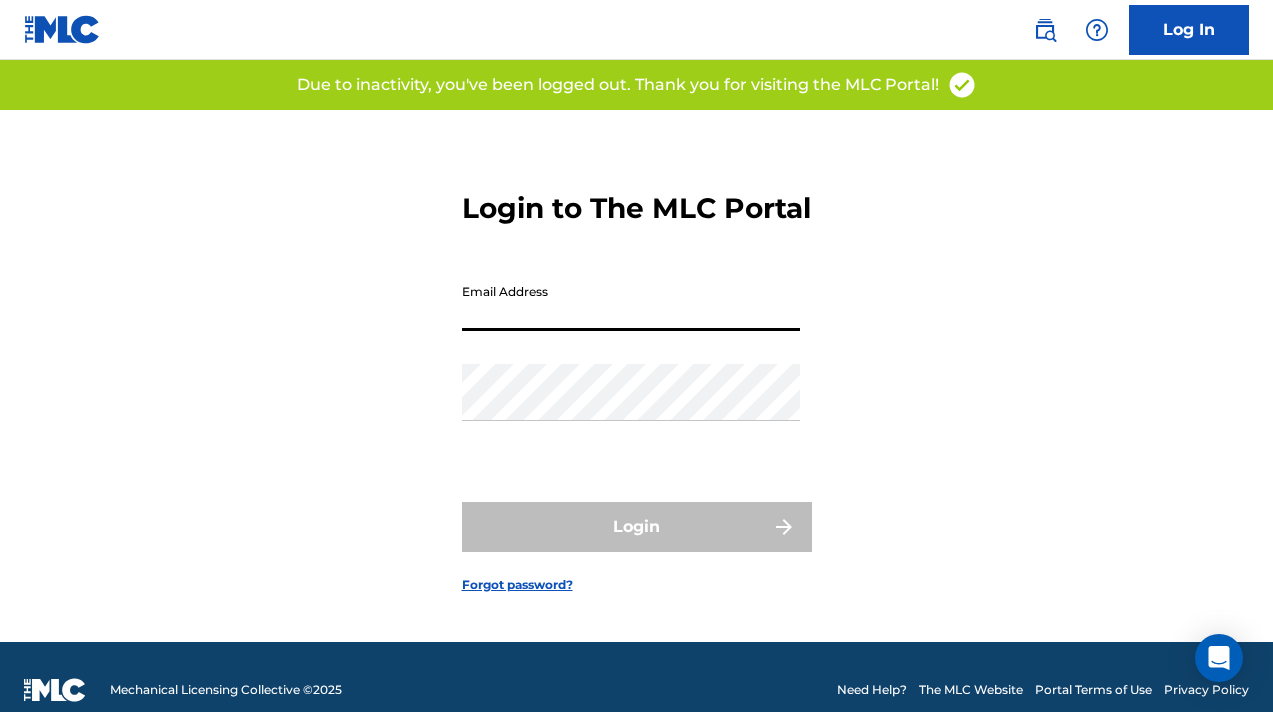 type on "[EMAIL_ADDRESS][DOMAIN_NAME]" 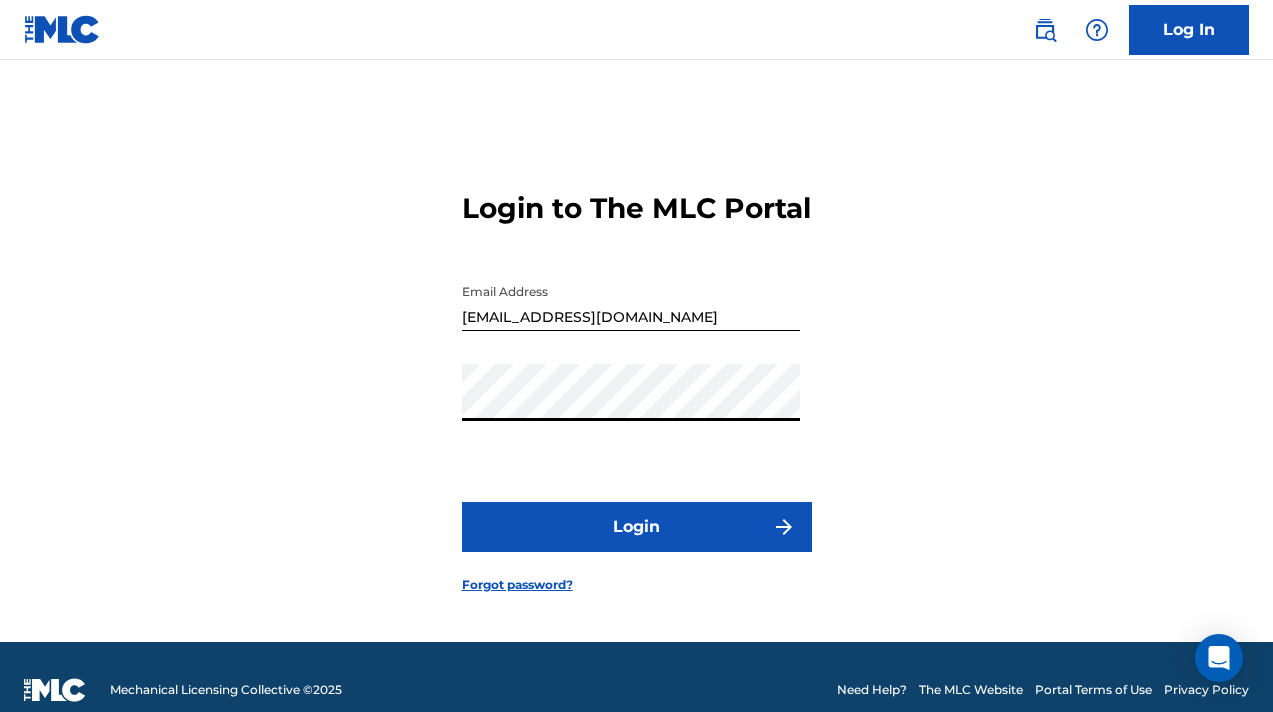 click on "Login" at bounding box center (637, 527) 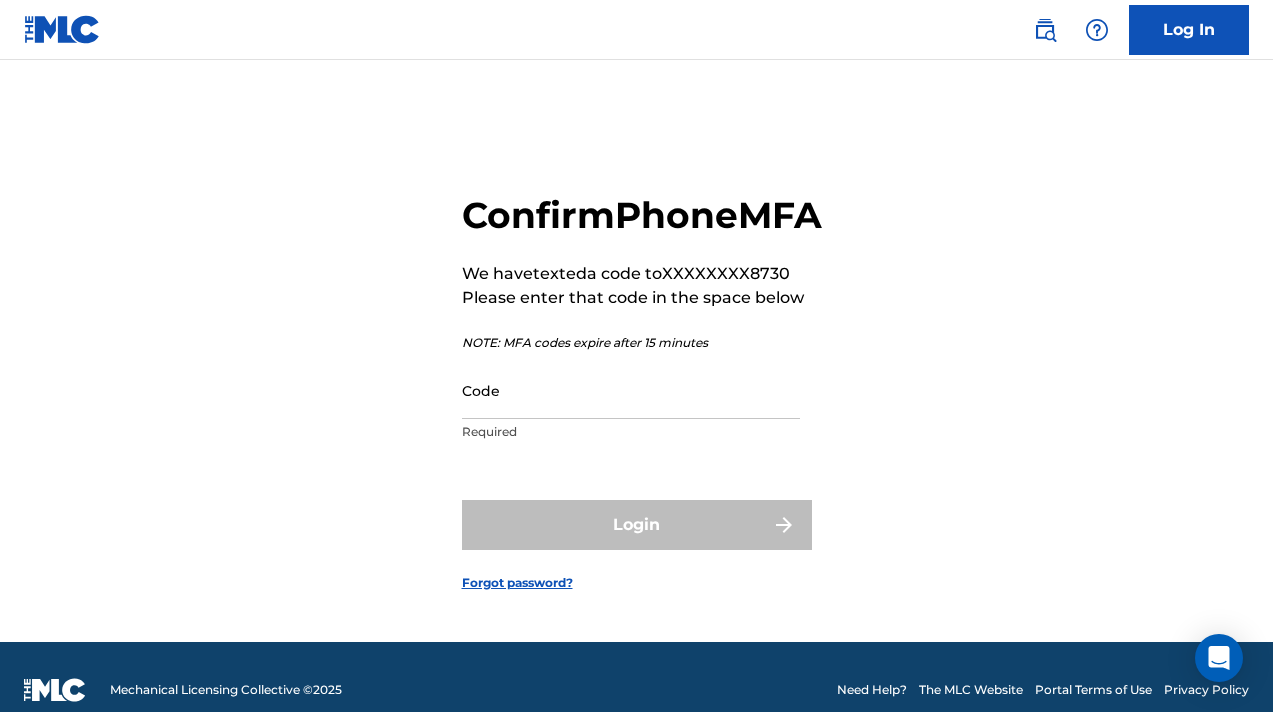 click on "Code" at bounding box center (631, 390) 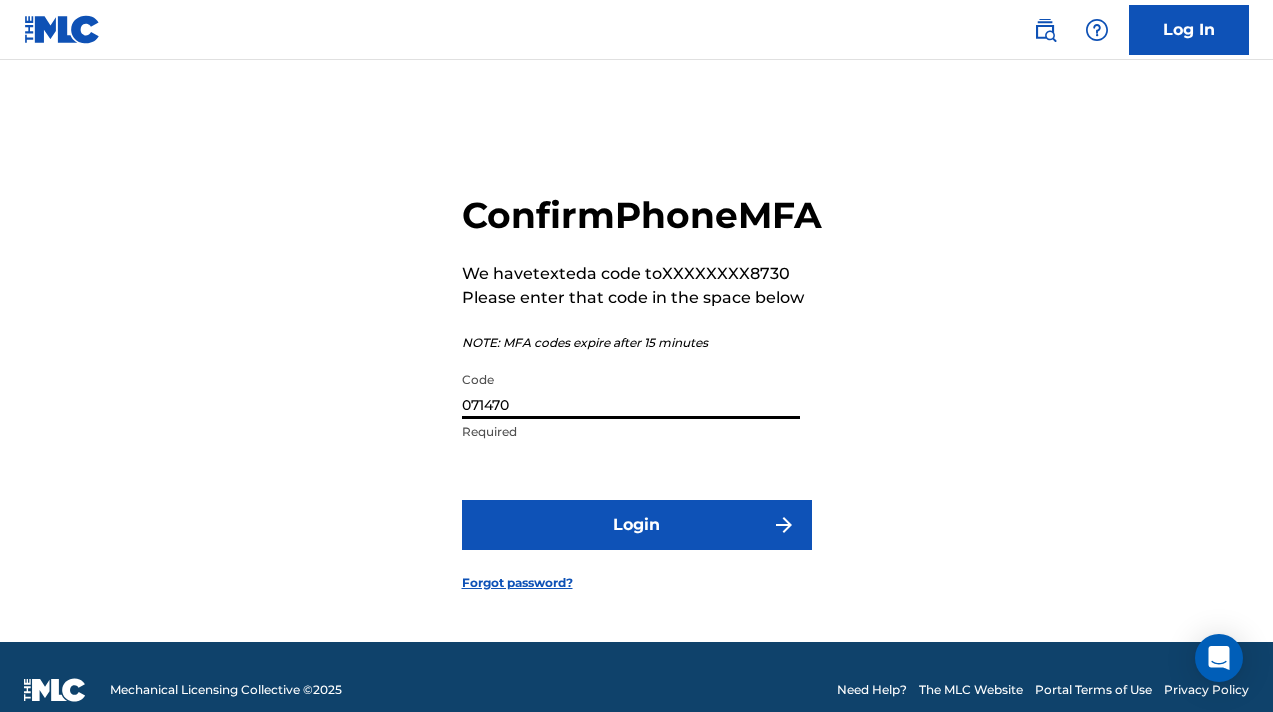 type on "071470" 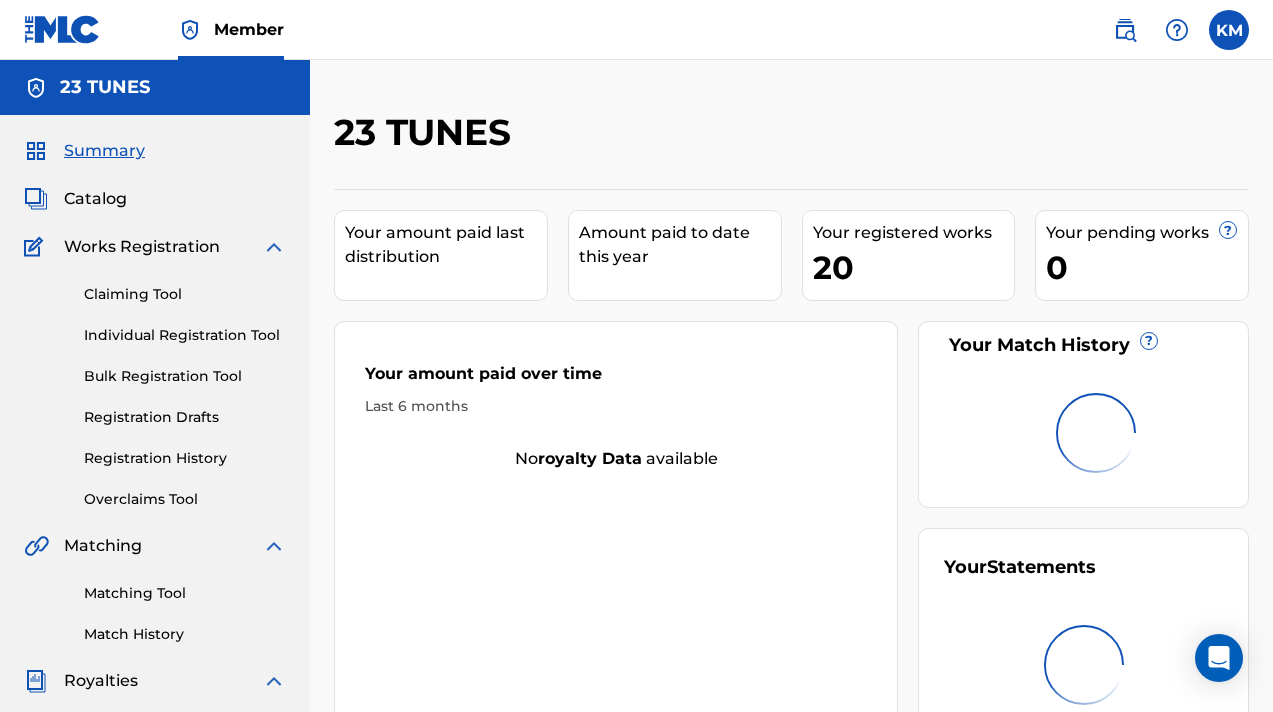 scroll, scrollTop: 0, scrollLeft: 0, axis: both 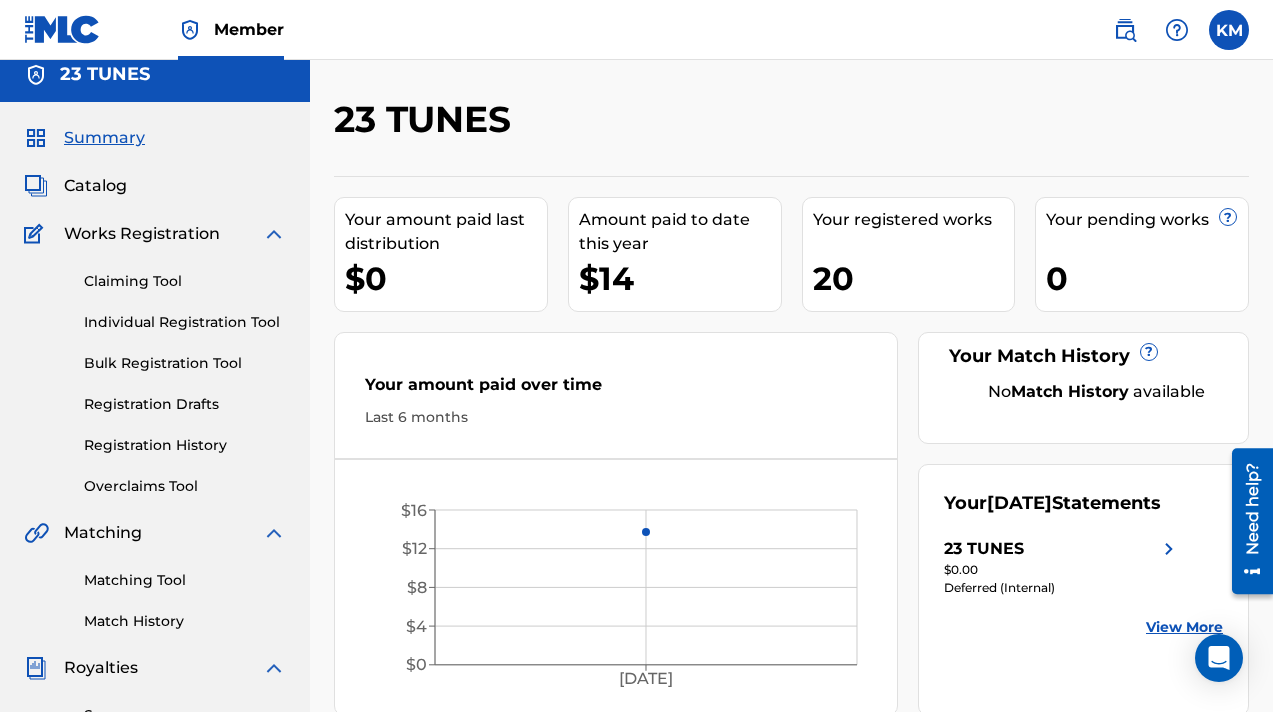 click on "Claiming Tool" at bounding box center (185, 281) 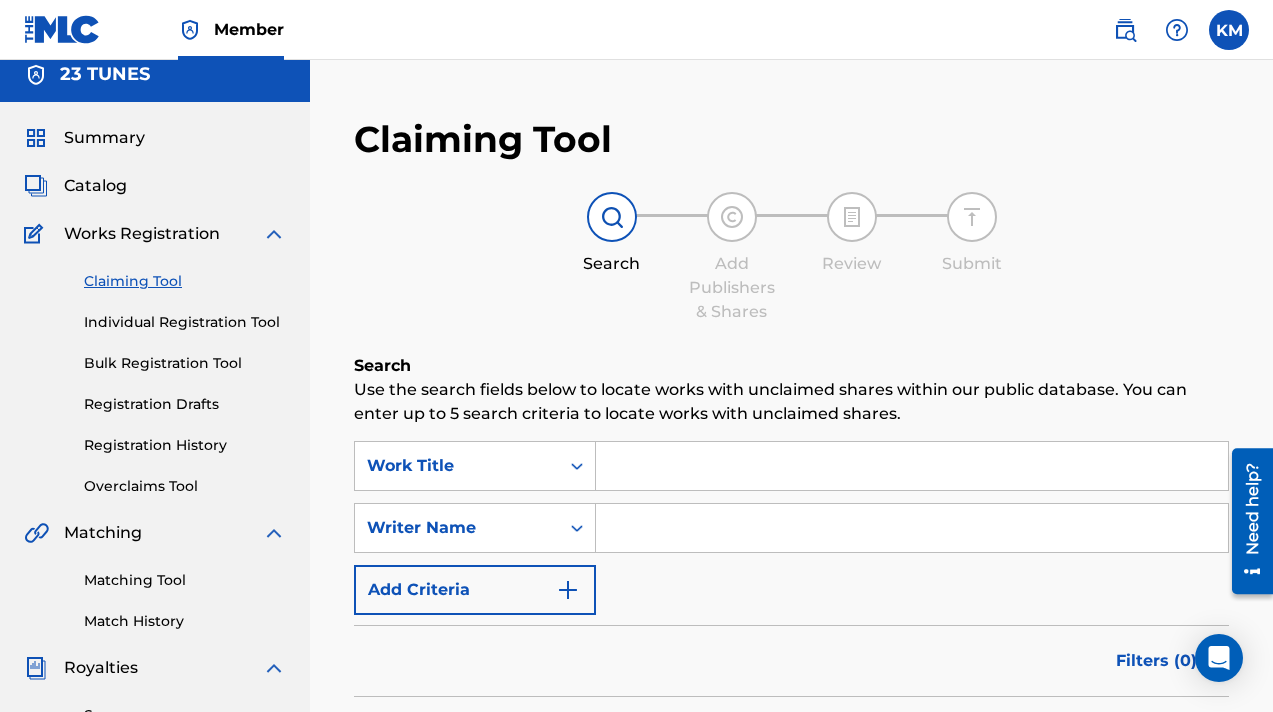 scroll, scrollTop: 0, scrollLeft: 0, axis: both 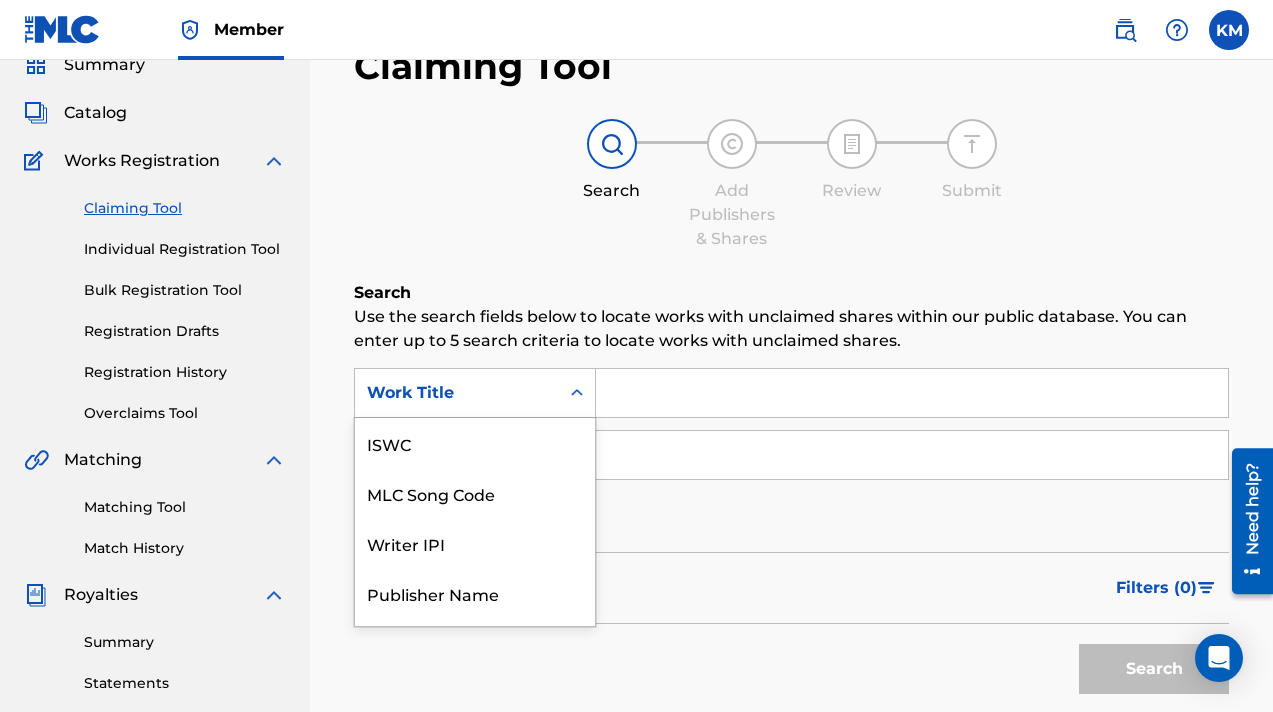 click on "Work Title selected, 7 of 7. 7 results available. Use Up and Down to choose options, press Enter to select the currently focused option, press Escape to exit the menu, press Tab to select the option and exit the menu. Work Title ISWC MLC Song Code Writer IPI Publisher Name Publisher IPI MLC Publisher Number Work Title" at bounding box center (475, 393) 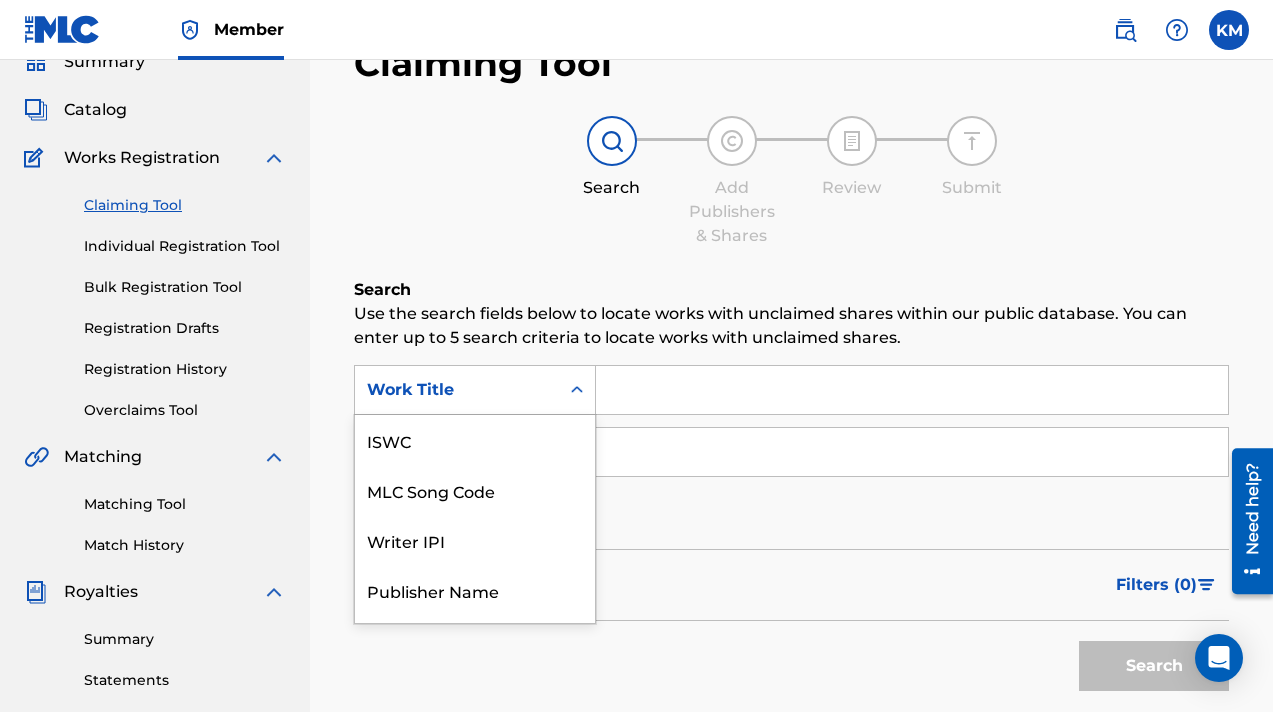 scroll, scrollTop: 50, scrollLeft: 0, axis: vertical 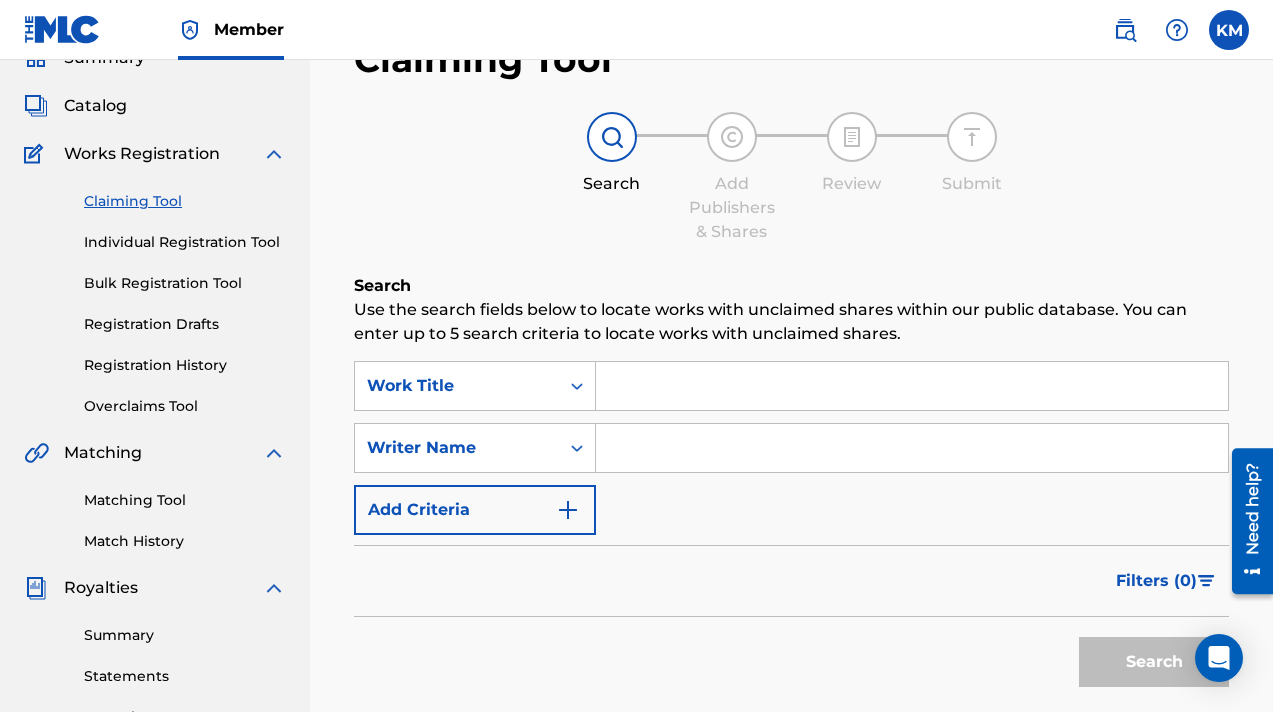 click at bounding box center (912, 386) 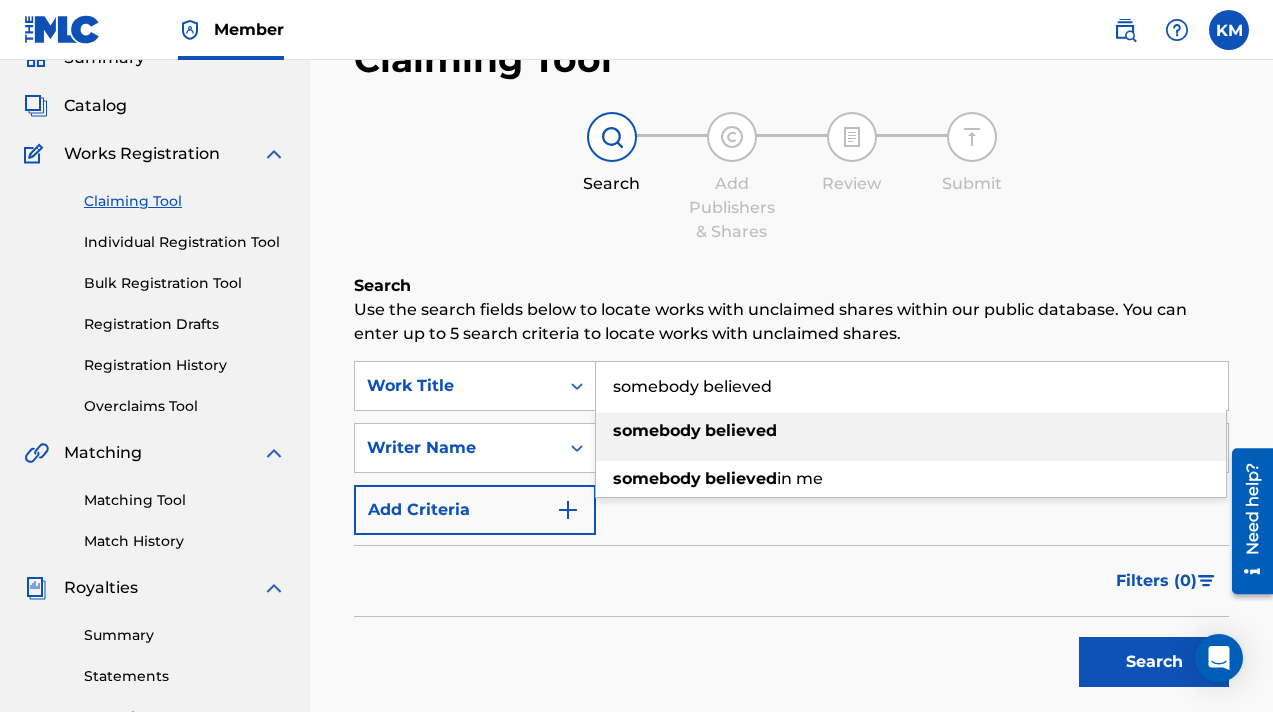 type on "somebody believed" 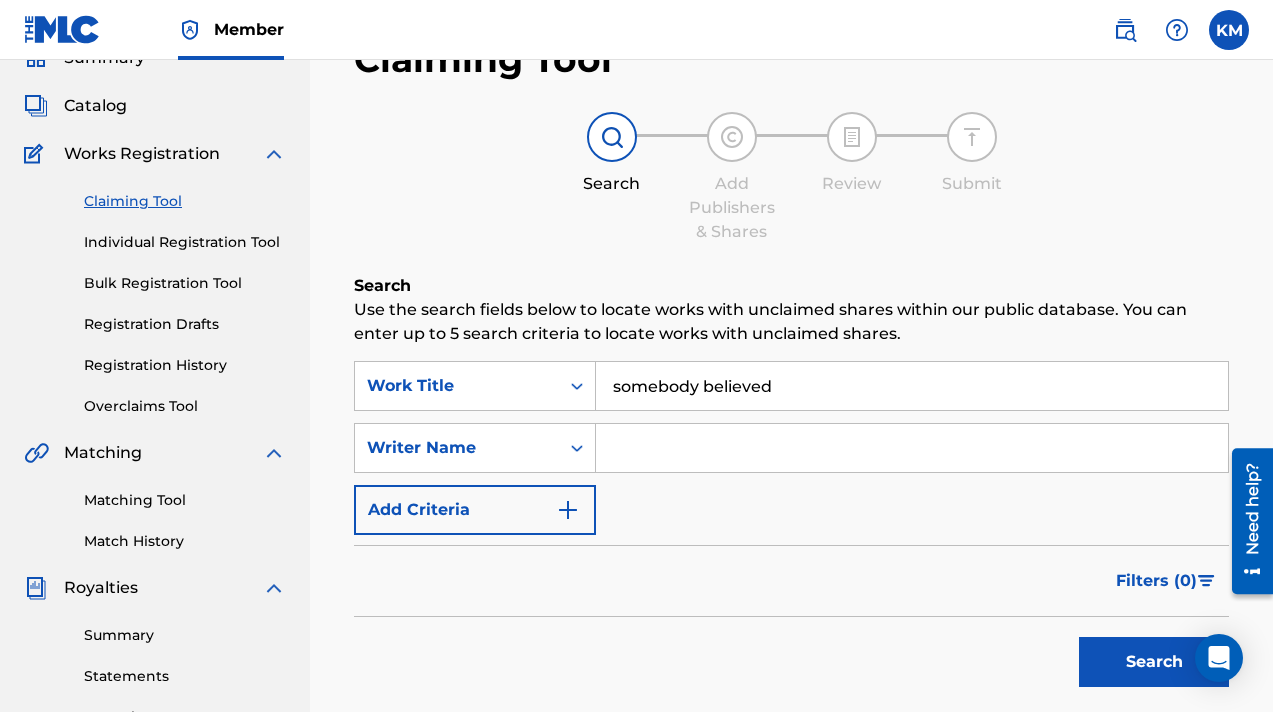 click at bounding box center (912, 448) 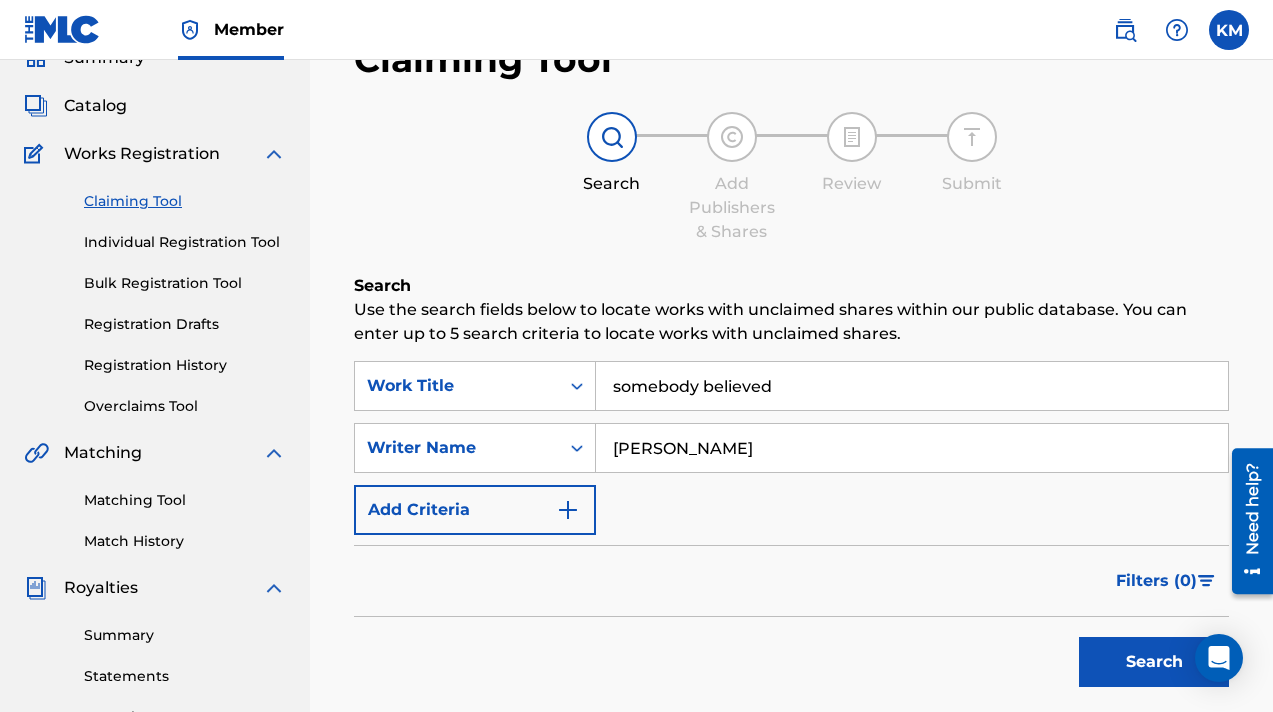 click on "Search" at bounding box center [1154, 662] 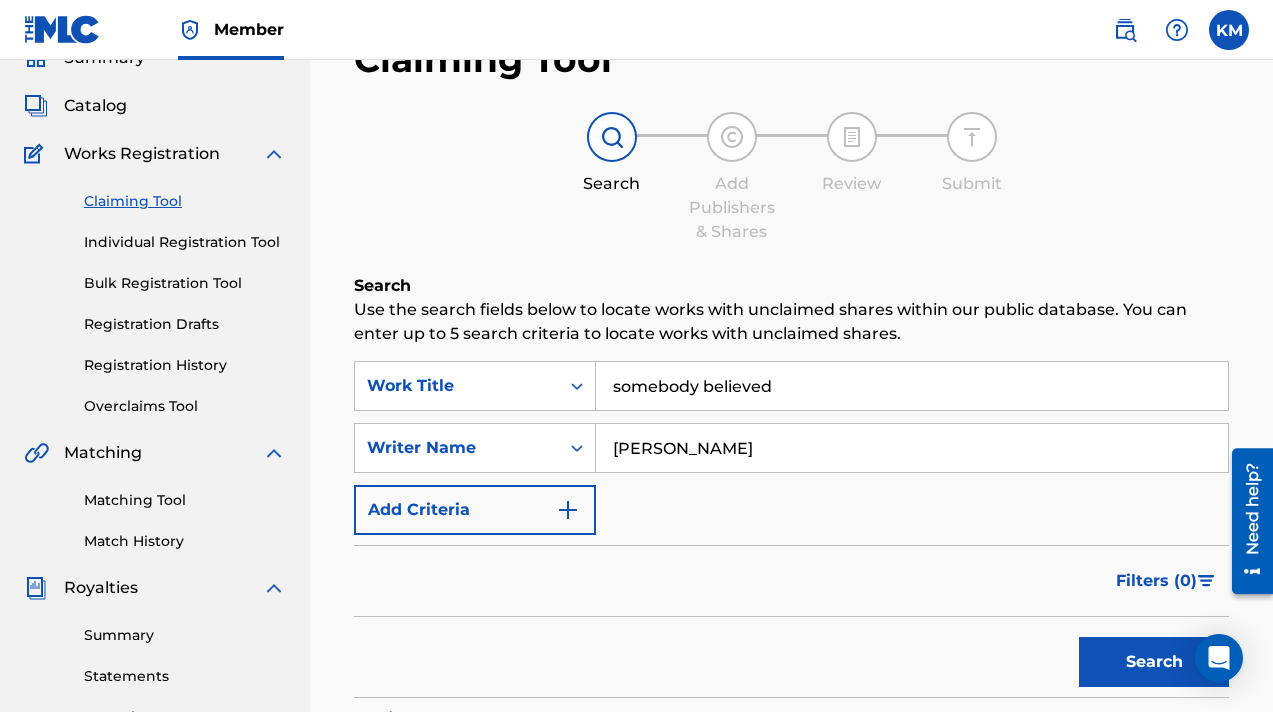 click on "Search" at bounding box center (1154, 662) 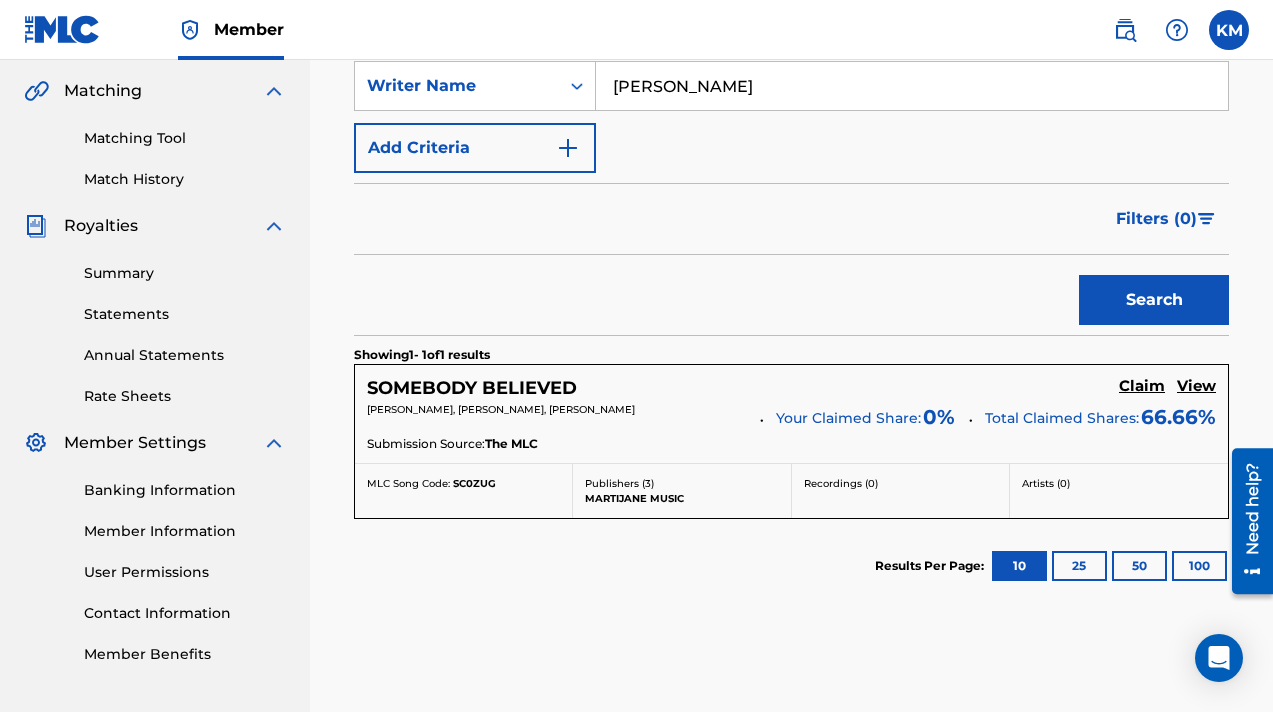 scroll, scrollTop: 531, scrollLeft: 0, axis: vertical 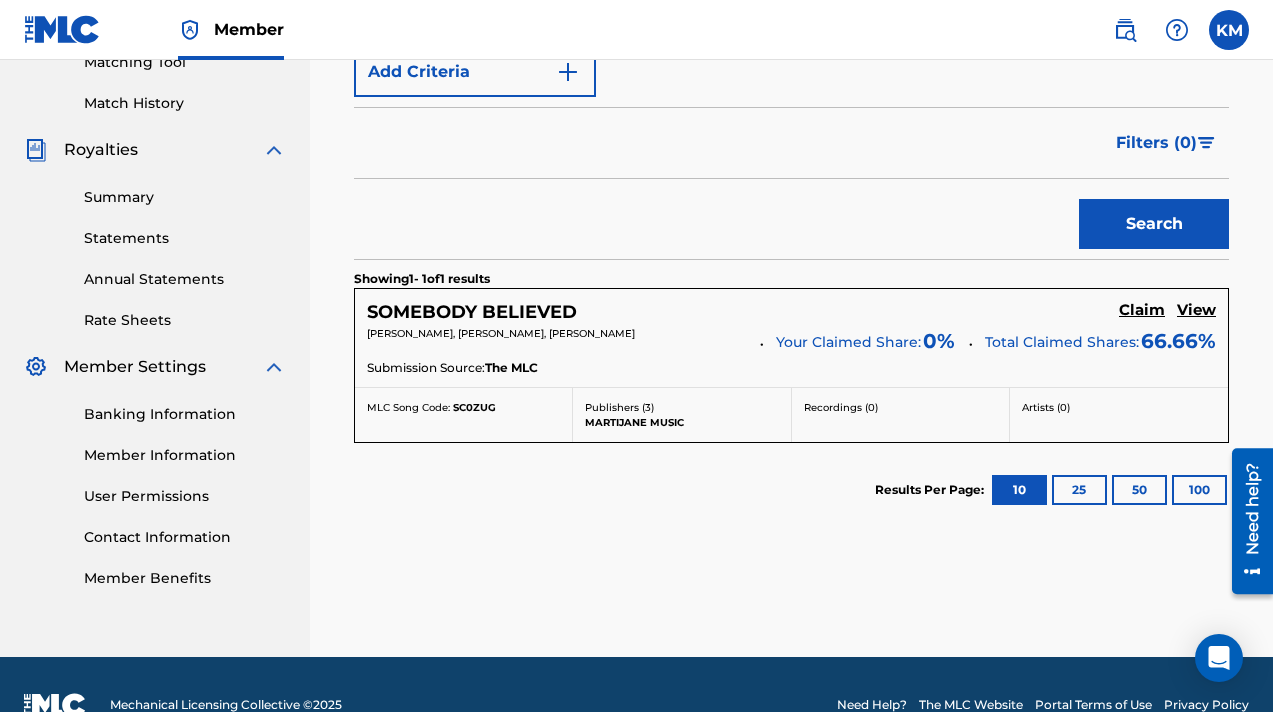 click on "Claim" at bounding box center (1142, 310) 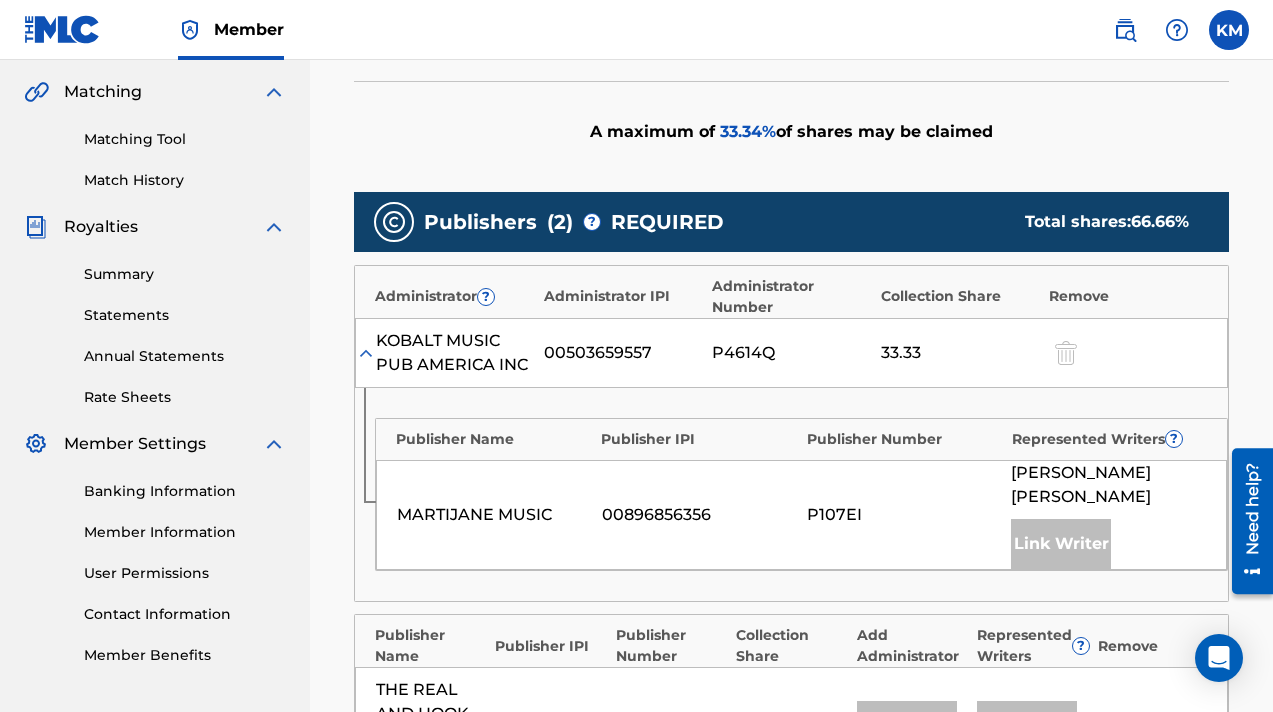 scroll, scrollTop: 450, scrollLeft: 0, axis: vertical 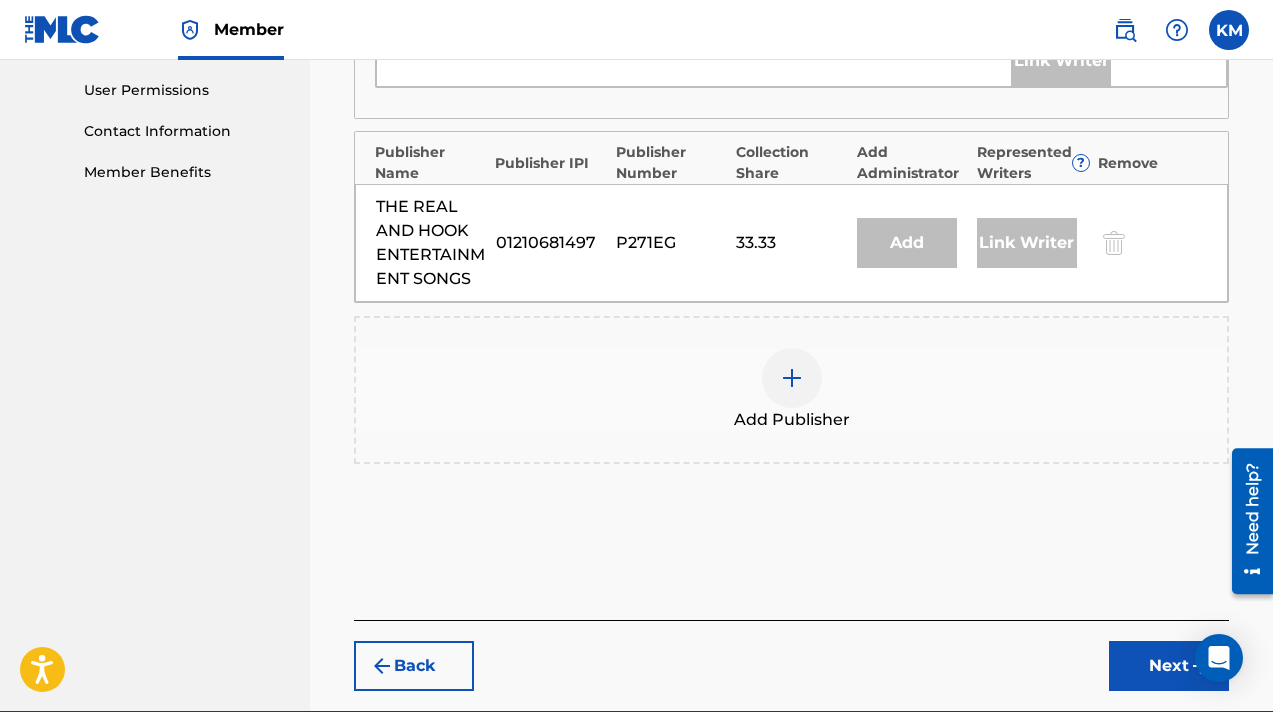 click on "Back" at bounding box center [414, 666] 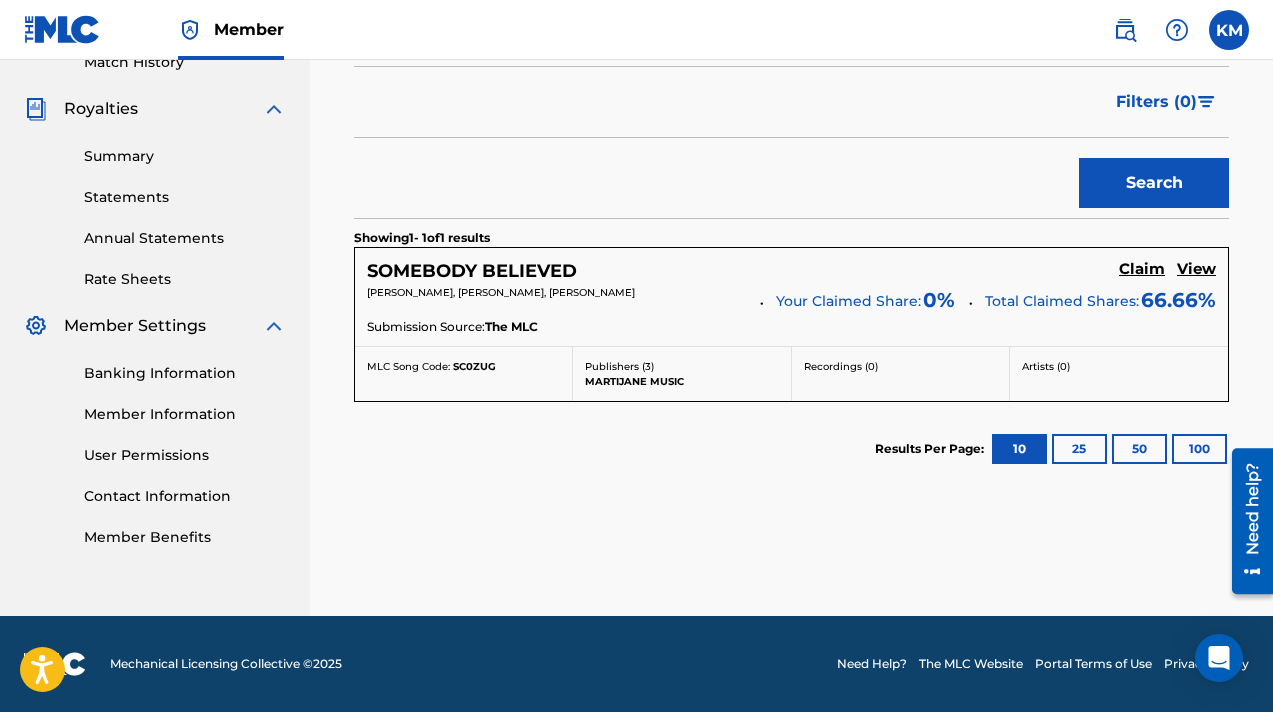 click on "Claim" at bounding box center (1142, 269) 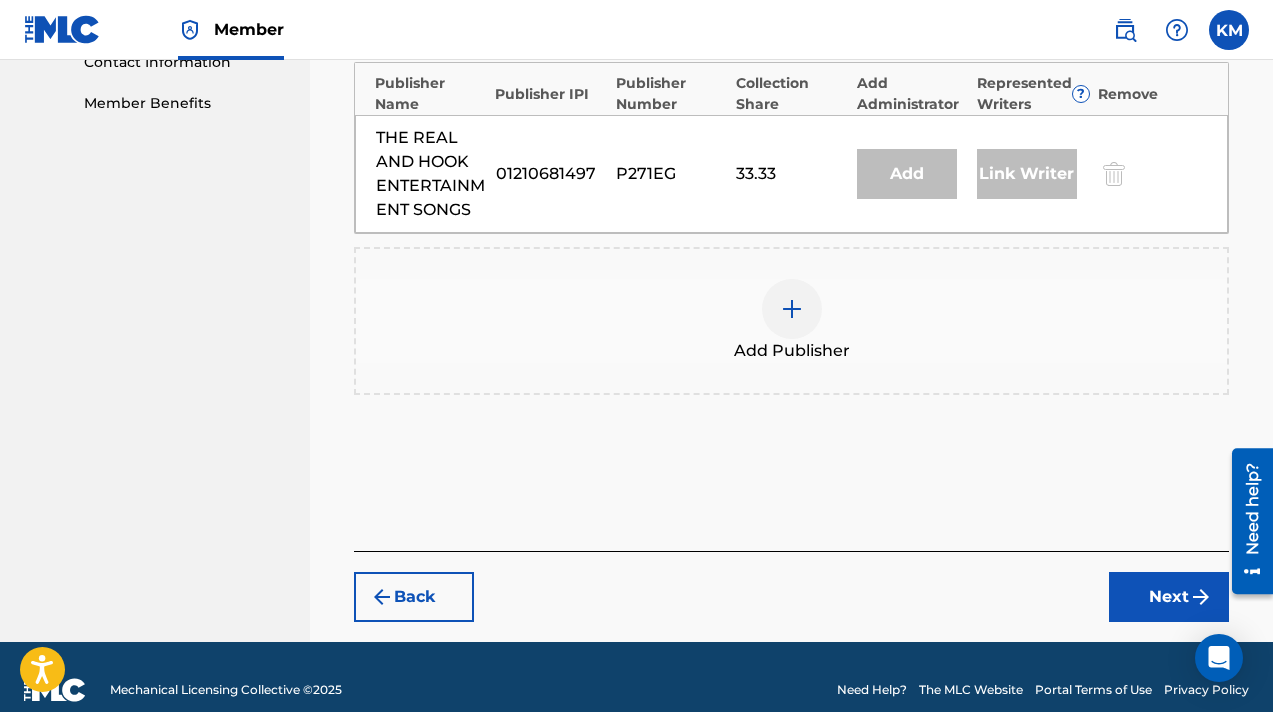 scroll, scrollTop: 1007, scrollLeft: 0, axis: vertical 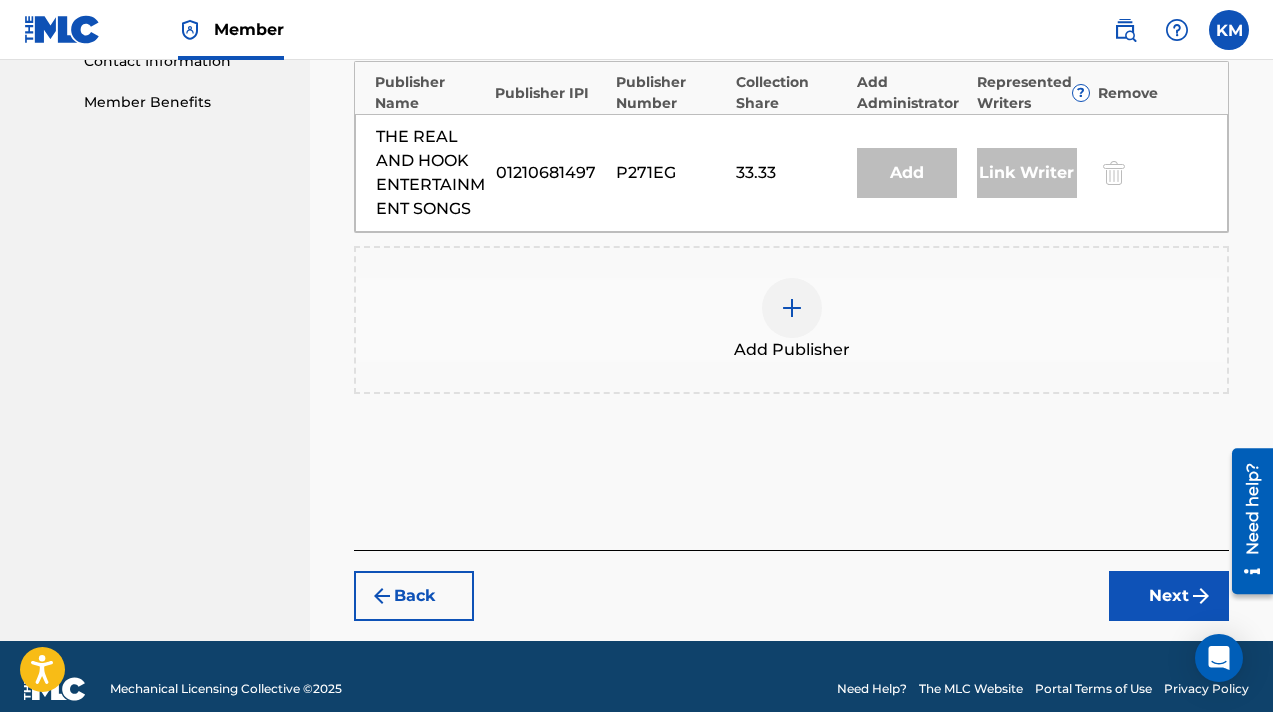 click at bounding box center [792, 308] 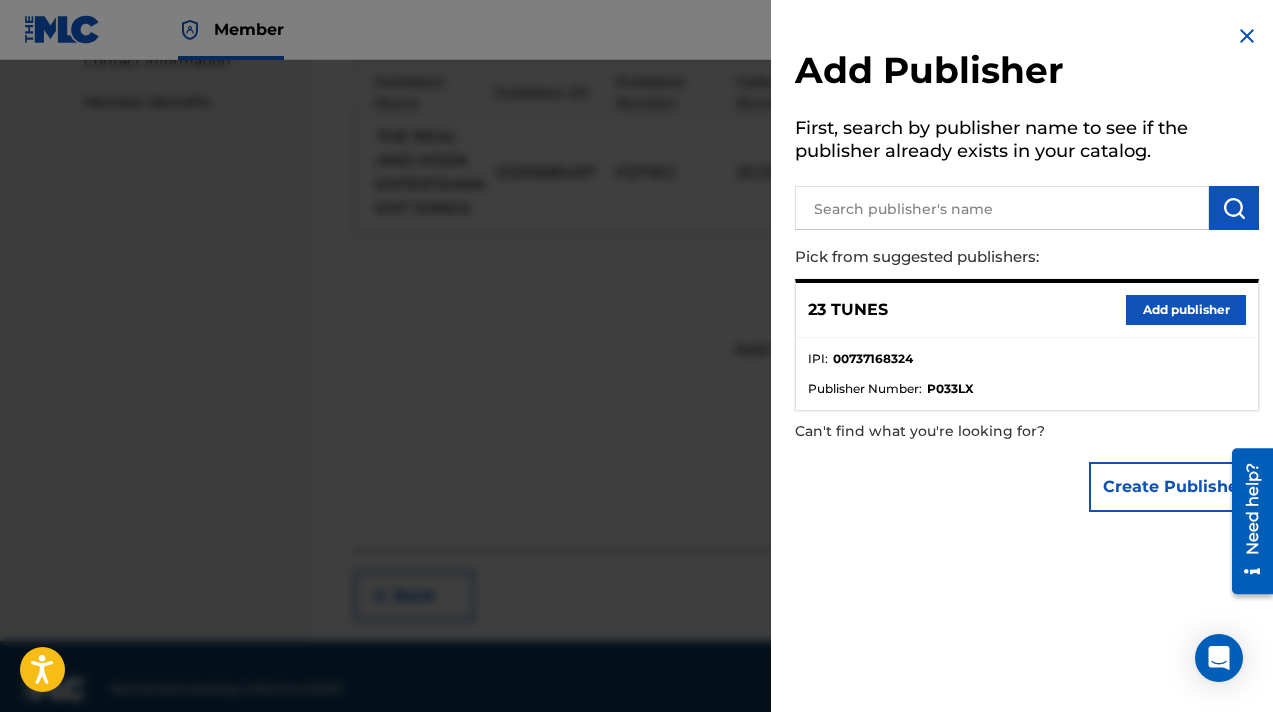 click at bounding box center (1247, 36) 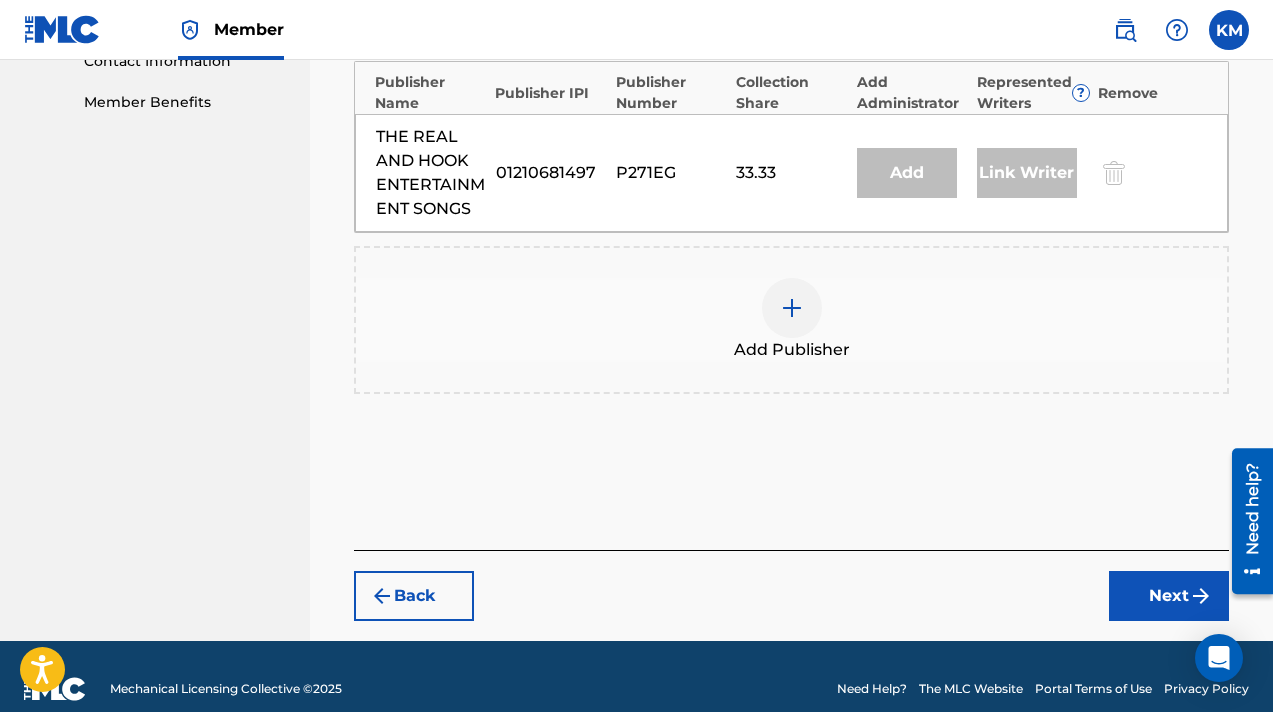 click at bounding box center [792, 308] 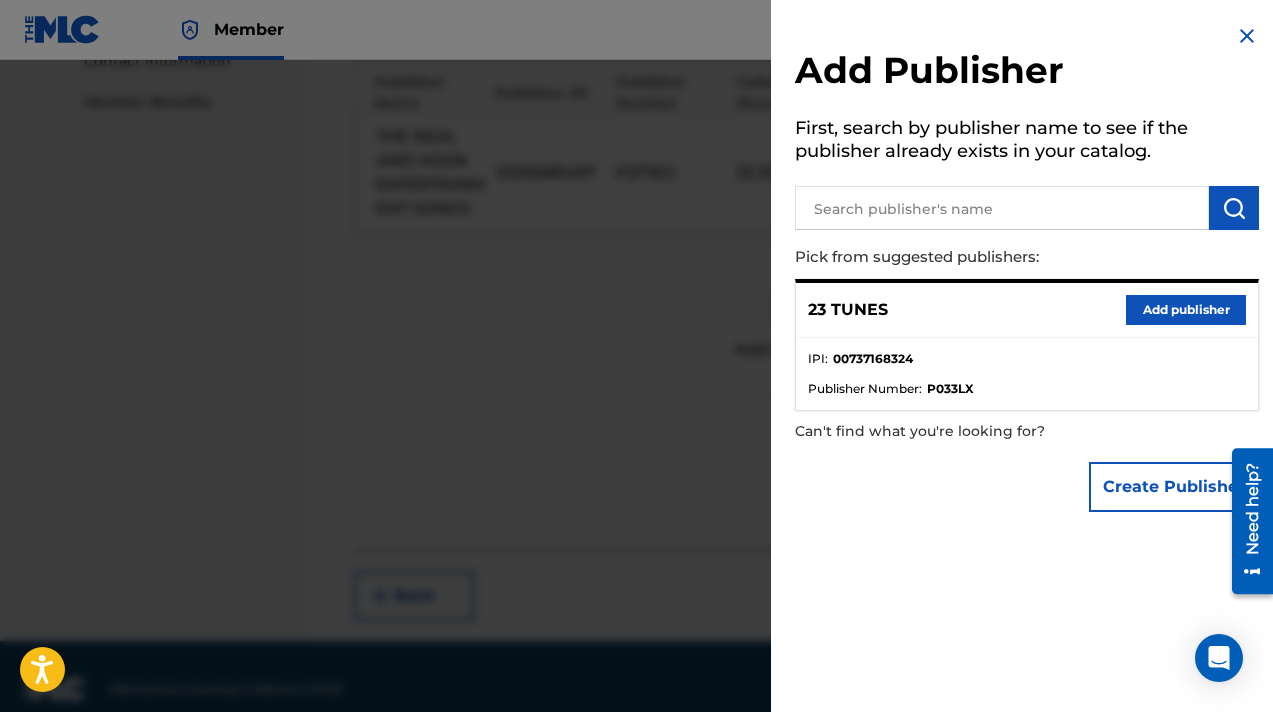 click at bounding box center [1002, 208] 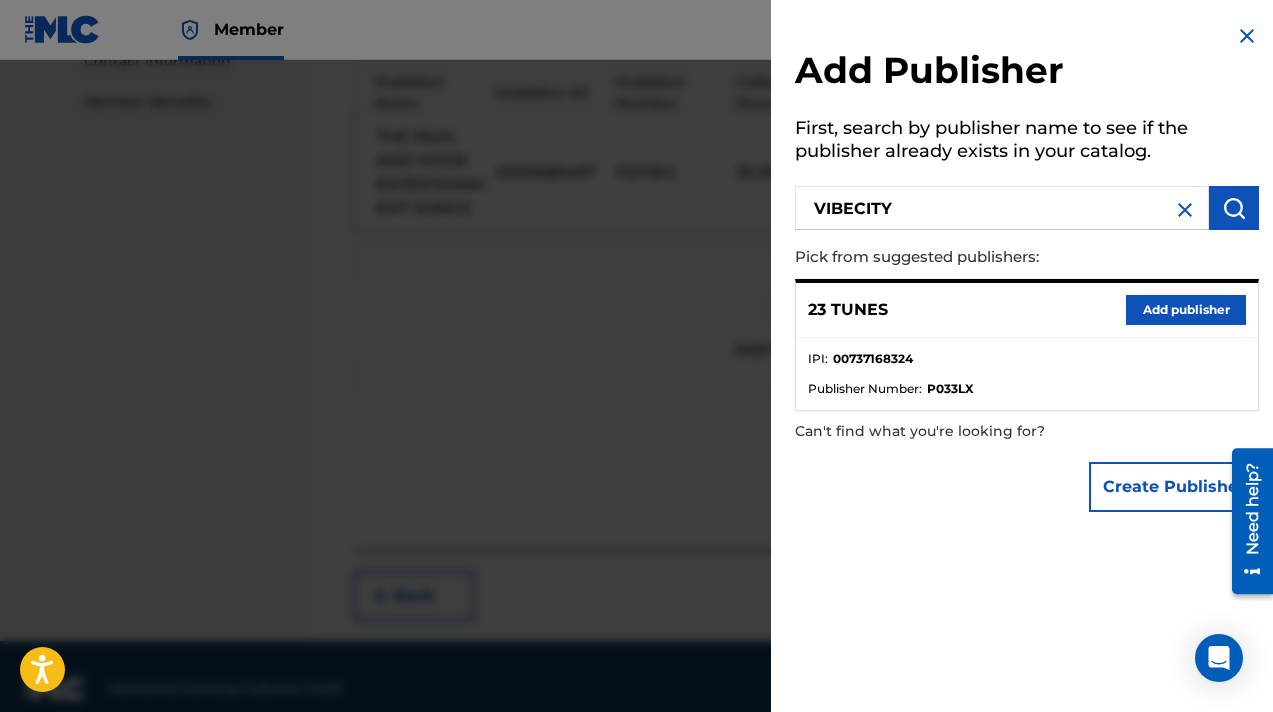 click at bounding box center [1234, 208] 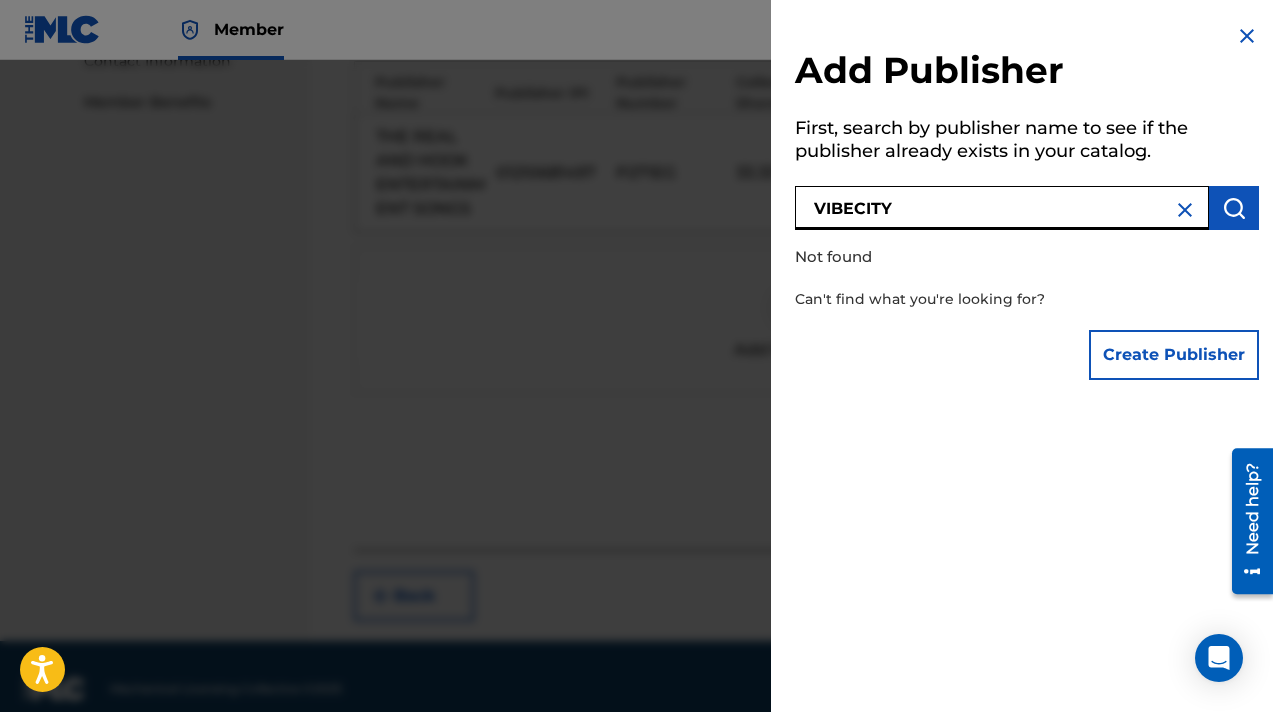 click on "VIBECITY" at bounding box center [1002, 208] 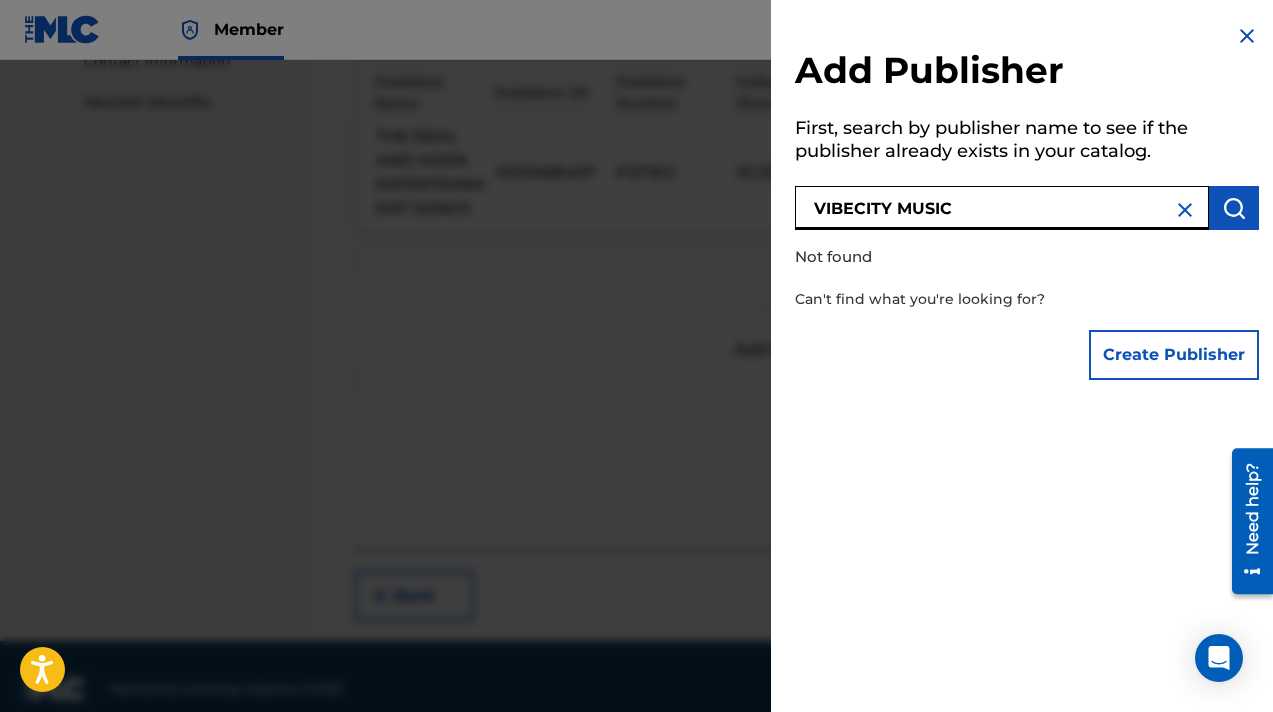 type on "VIBECITY MUSIC" 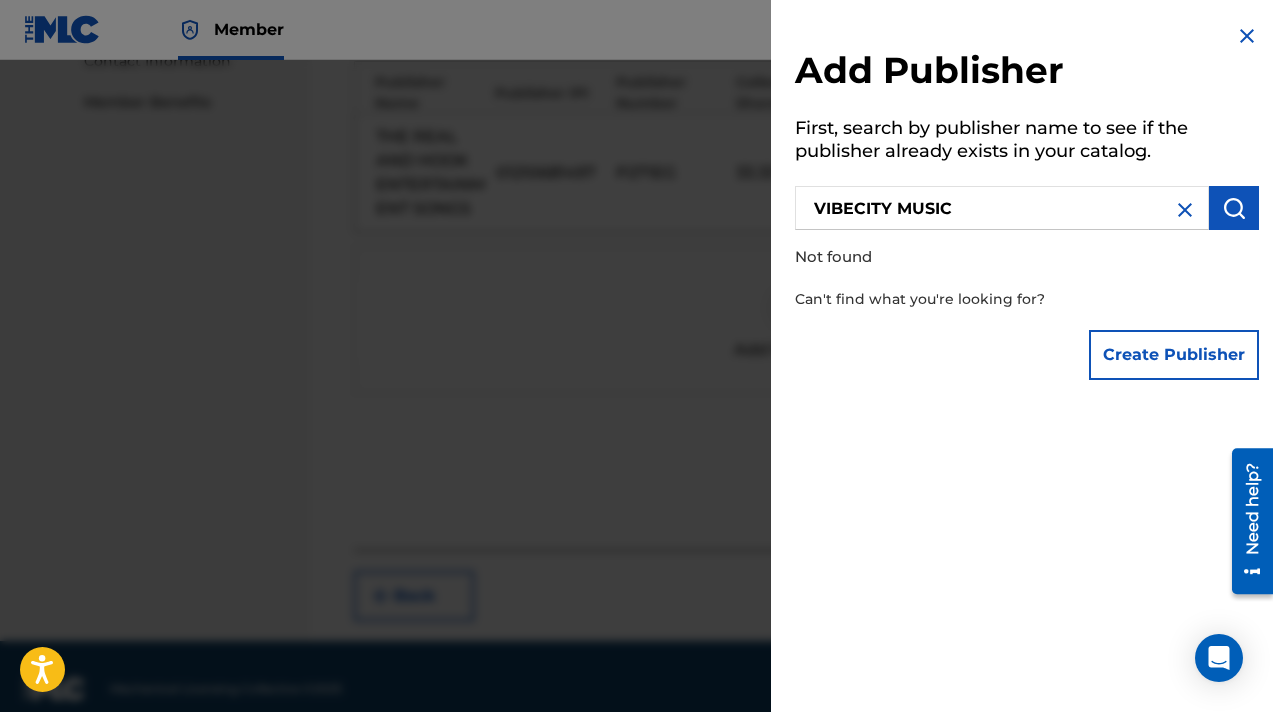 click at bounding box center (1247, 36) 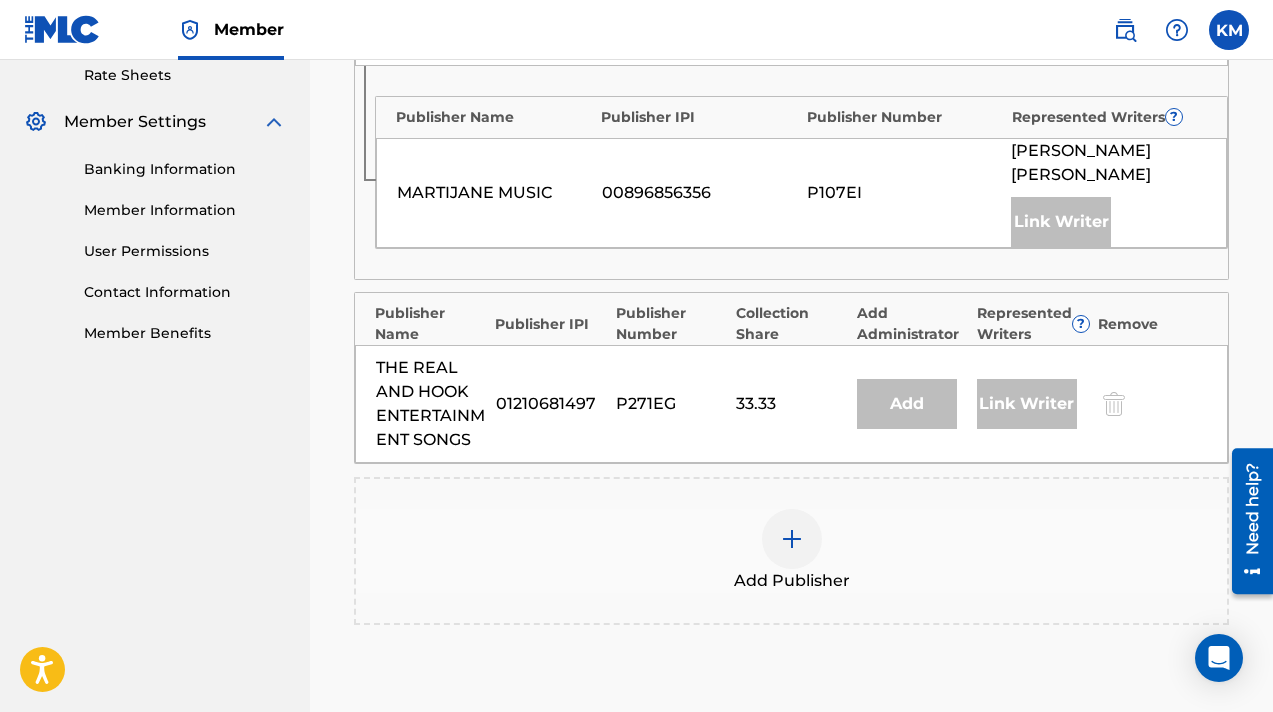 scroll, scrollTop: 965, scrollLeft: 0, axis: vertical 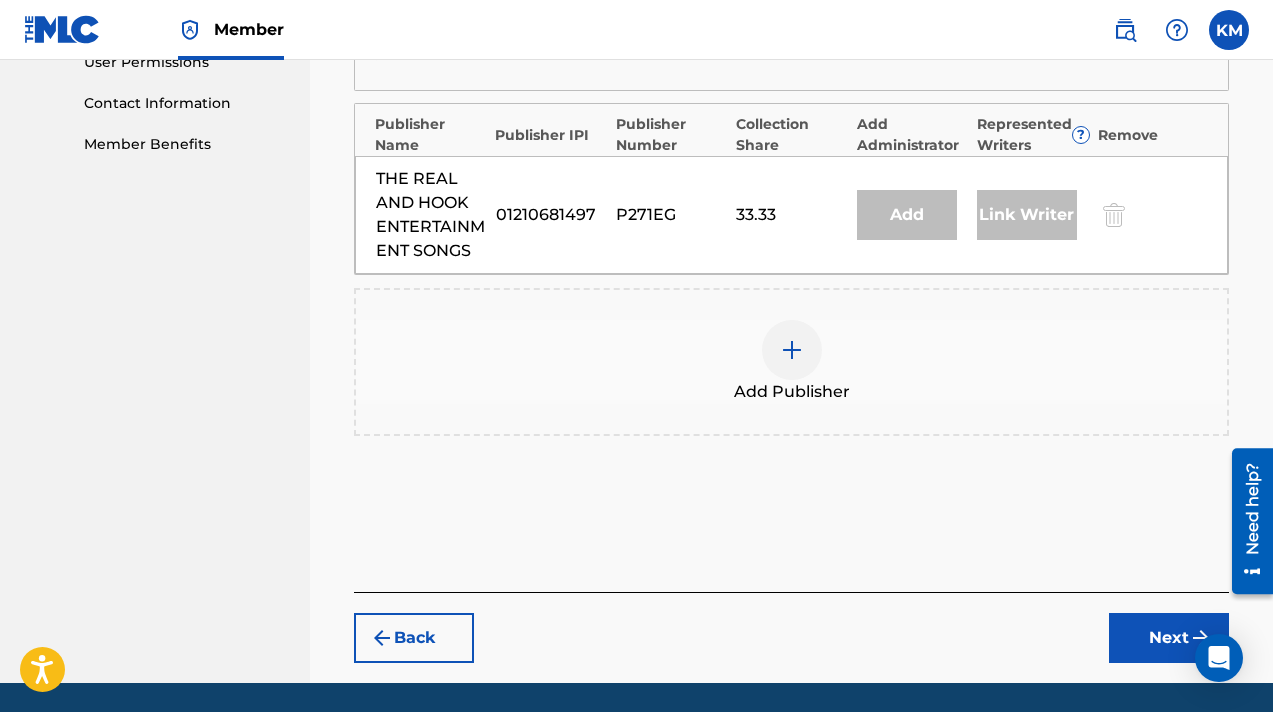 click on "Back" at bounding box center (414, 638) 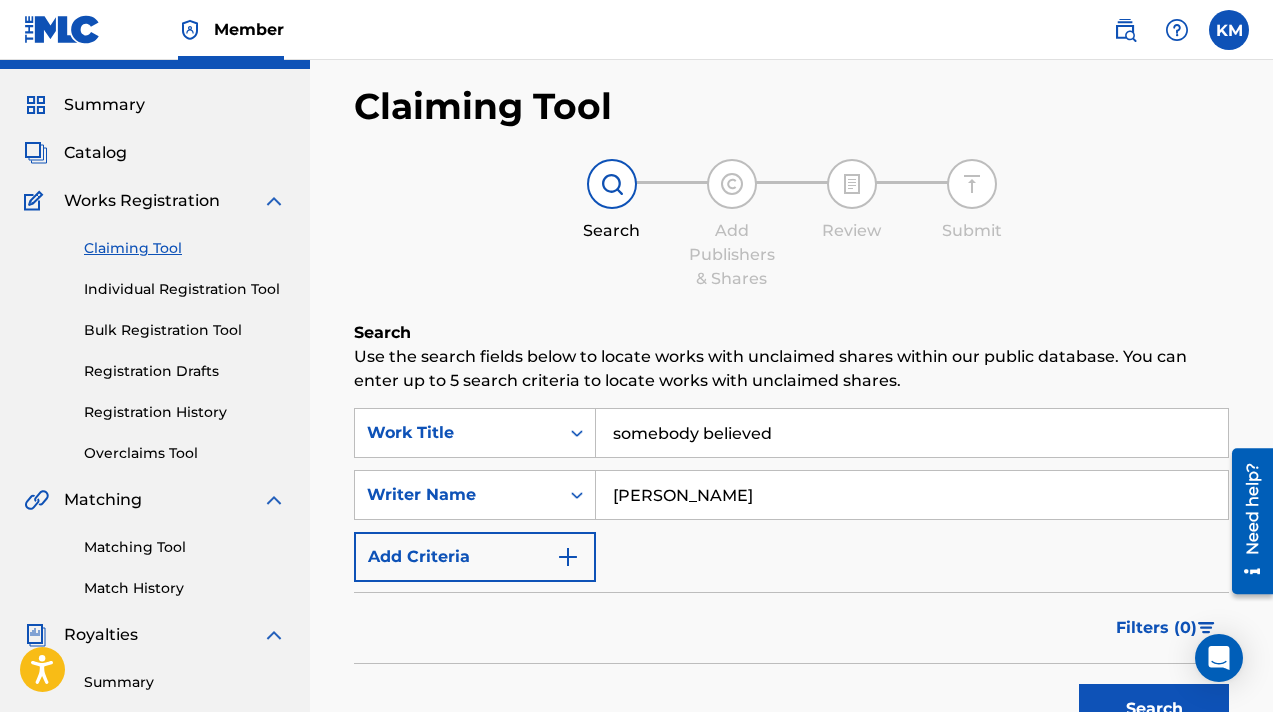 scroll, scrollTop: 0, scrollLeft: 0, axis: both 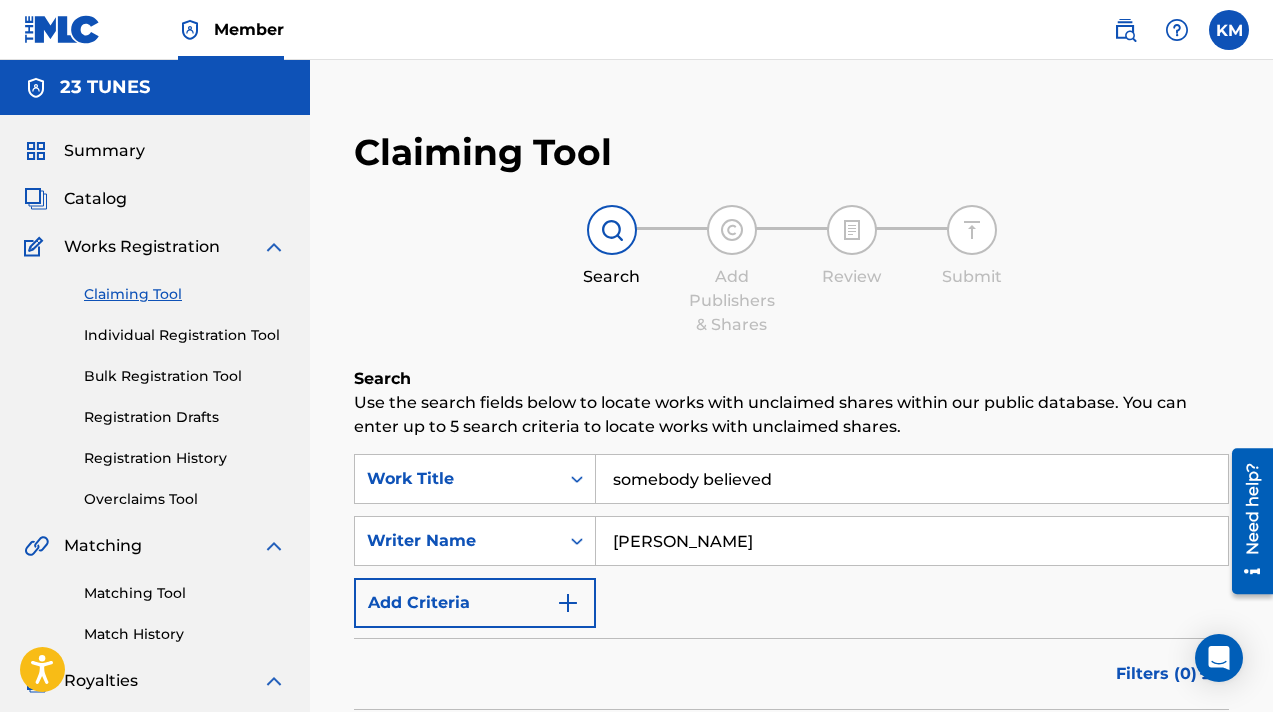 click on "Need help?" at bounding box center [1252, 508] 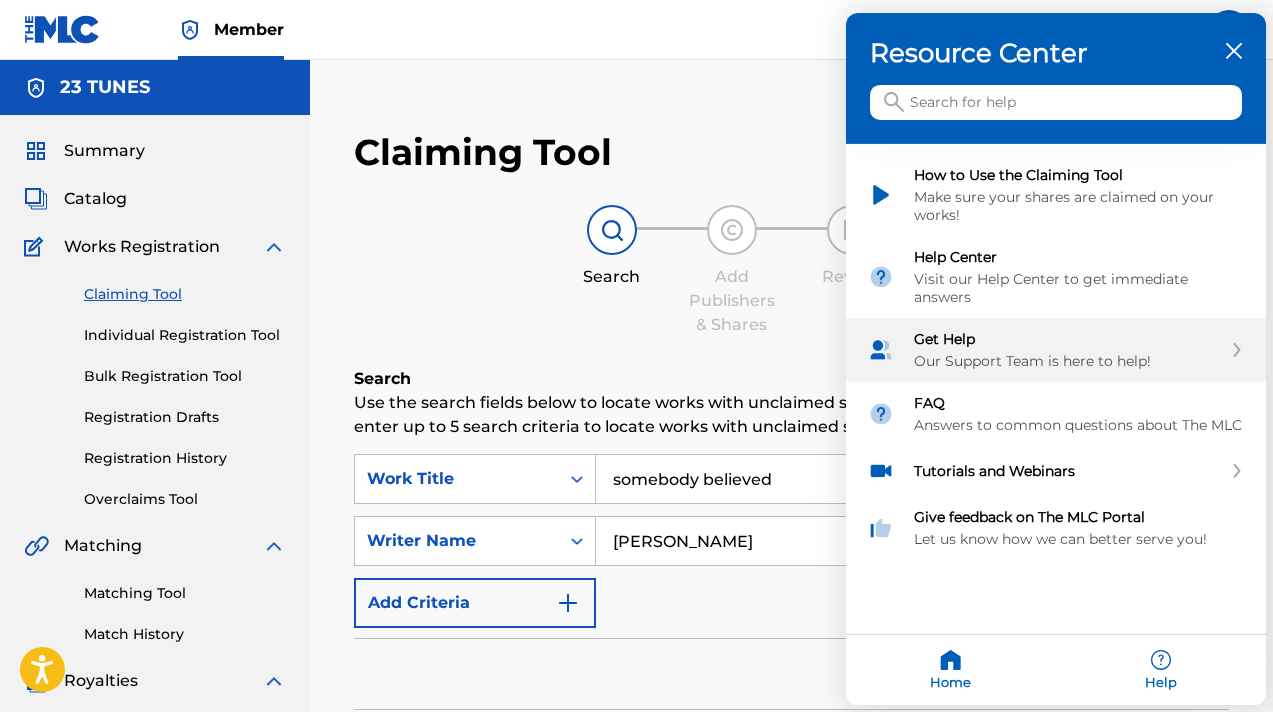click on "Our Support Team is here to help!" at bounding box center (1068, 361) 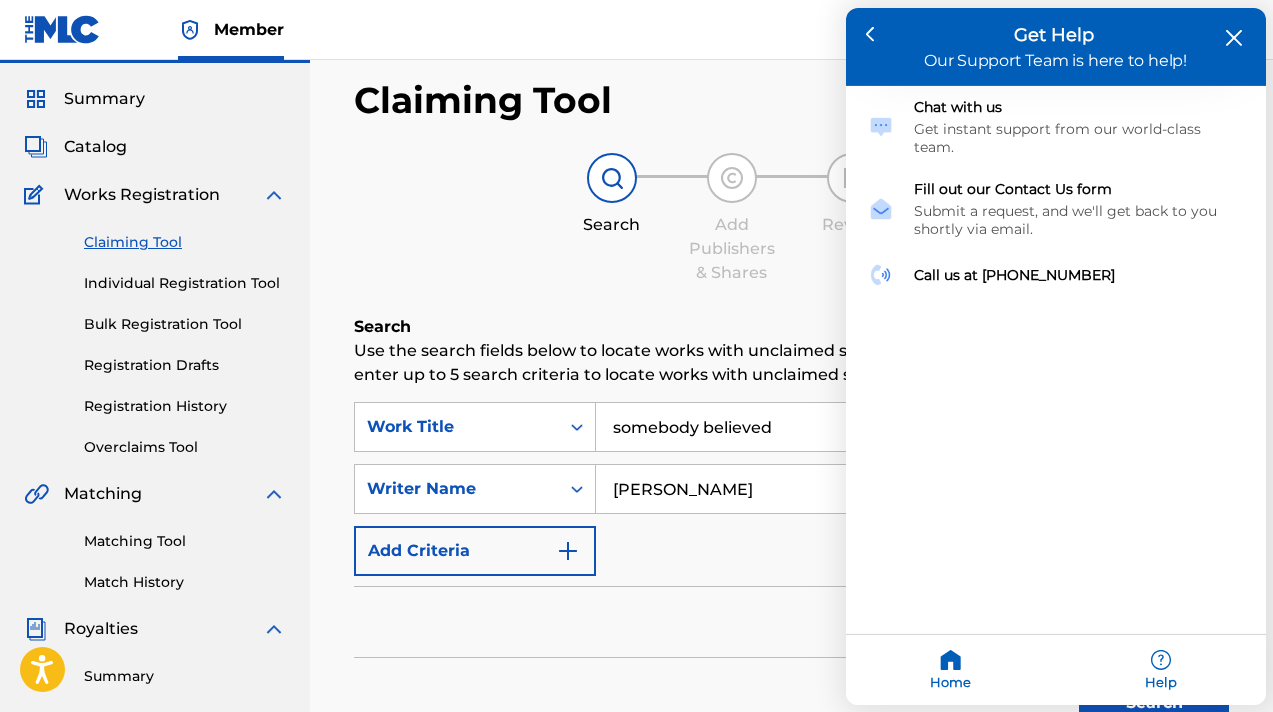scroll, scrollTop: 69, scrollLeft: 0, axis: vertical 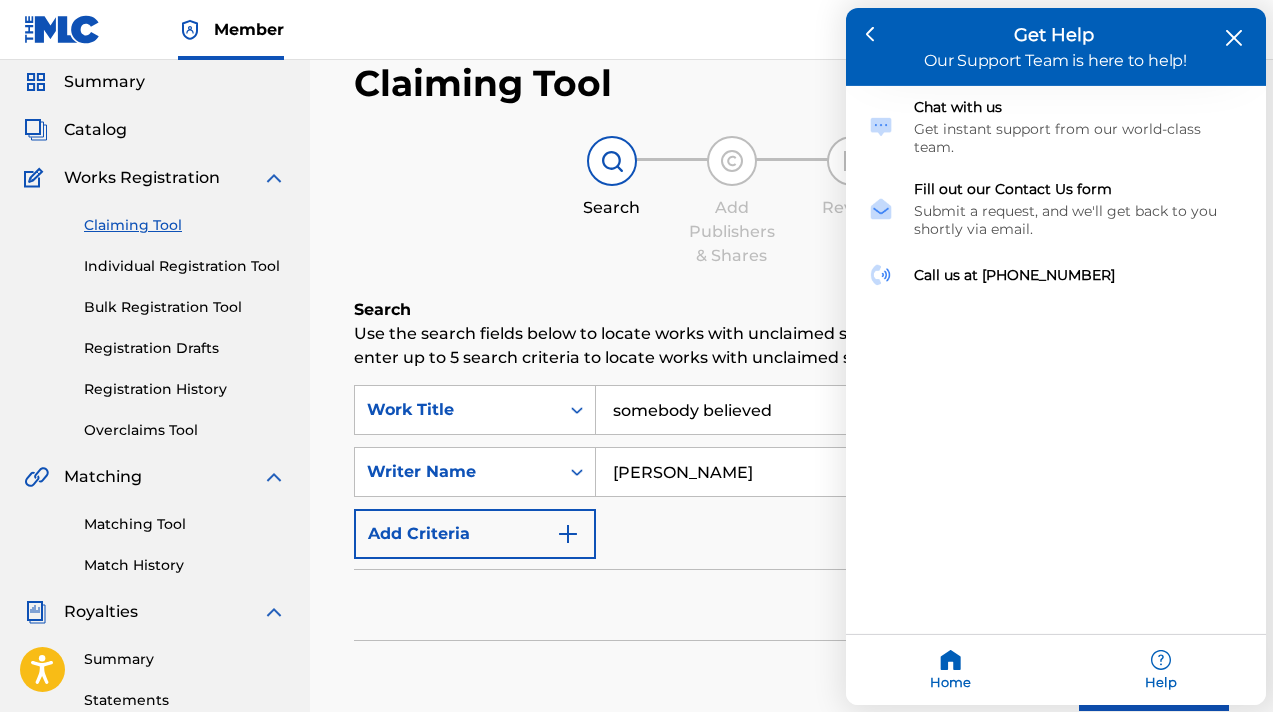 click 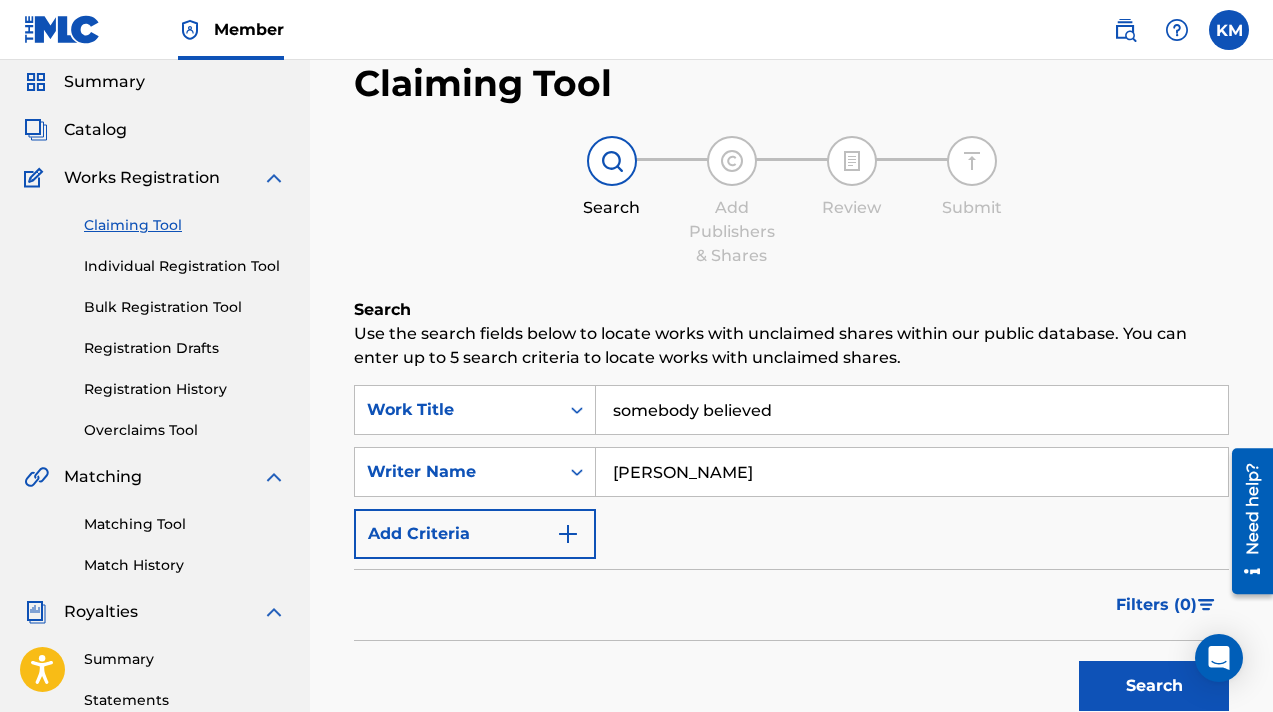 click at bounding box center [1229, 30] 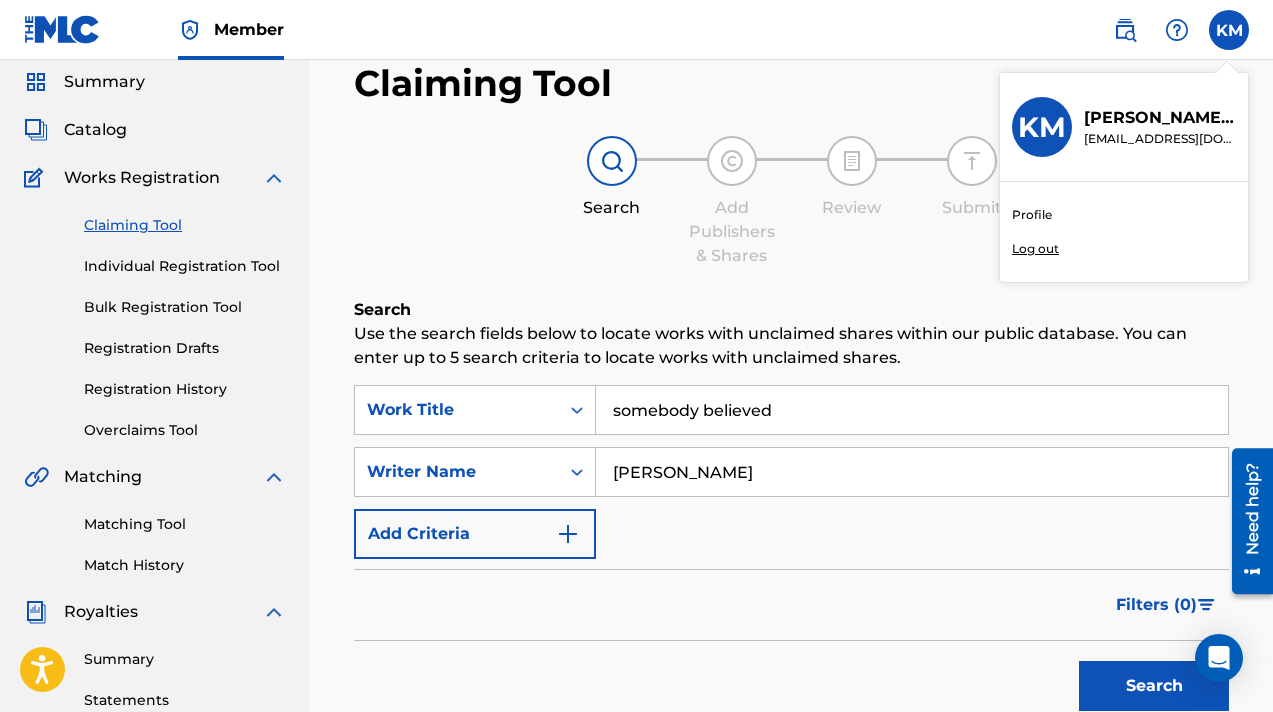 click on "Log out" at bounding box center (1035, 249) 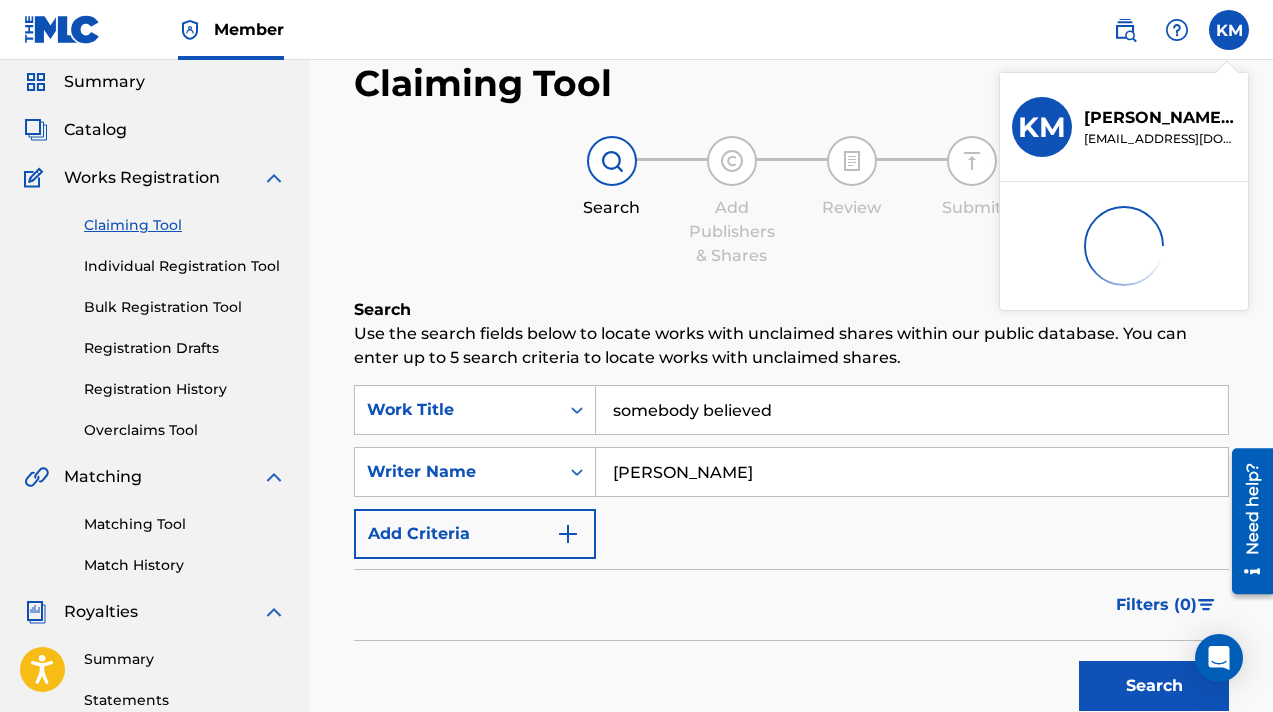 scroll, scrollTop: 0, scrollLeft: 0, axis: both 